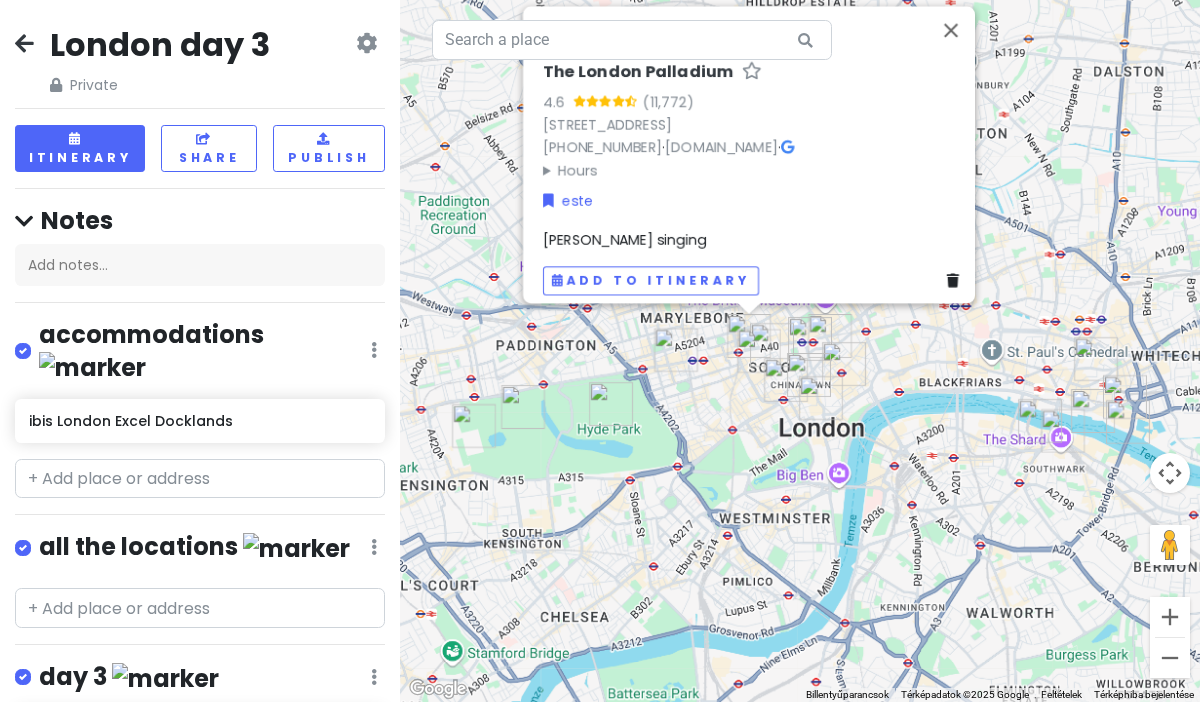 scroll, scrollTop: 0, scrollLeft: 0, axis: both 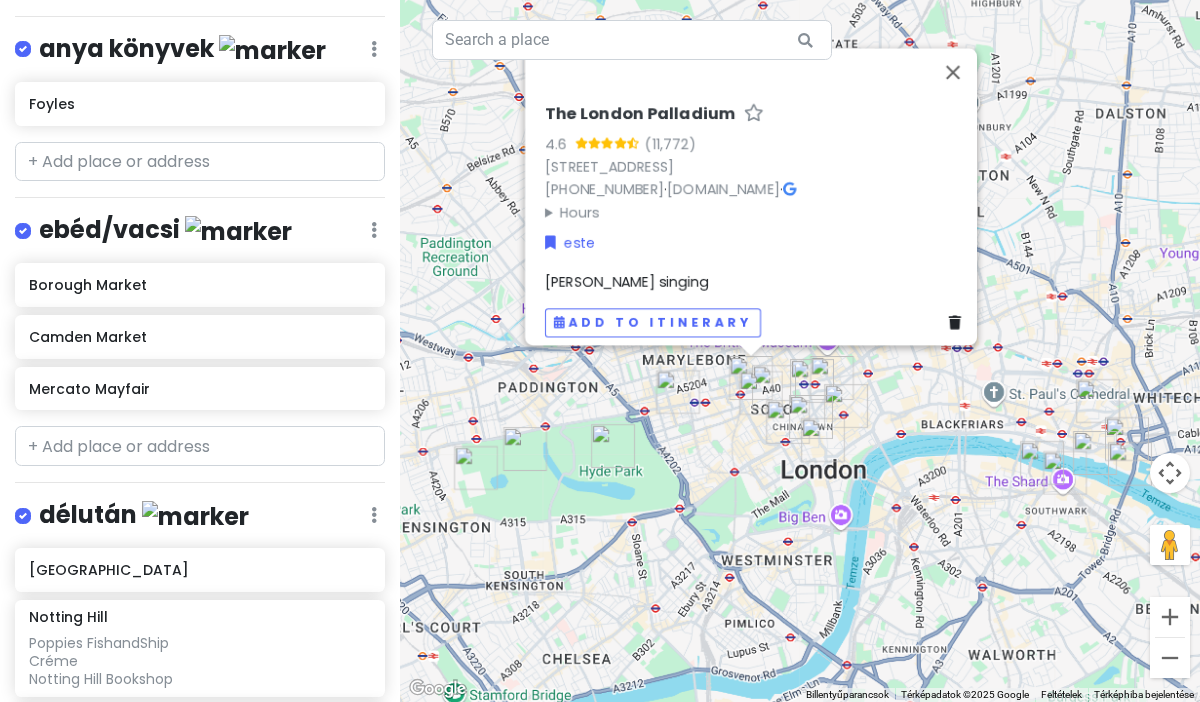 drag, startPoint x: 488, startPoint y: 311, endPoint x: 490, endPoint y: 359, distance: 48.04165 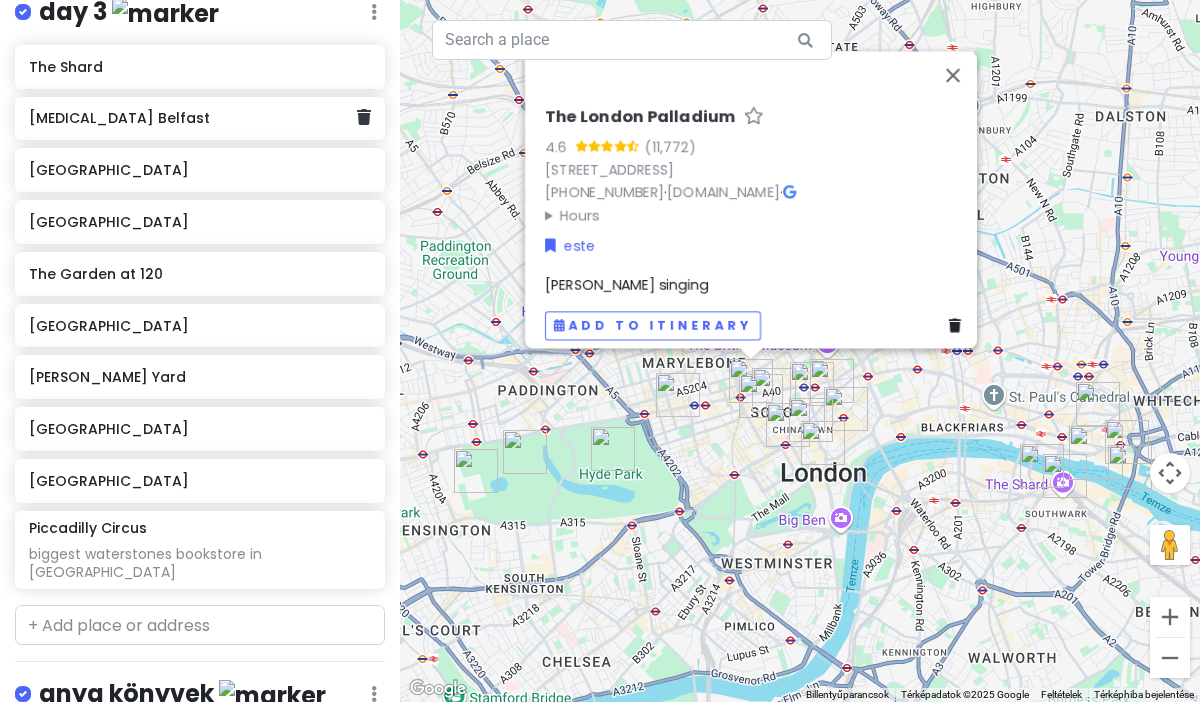 scroll, scrollTop: 667, scrollLeft: 0, axis: vertical 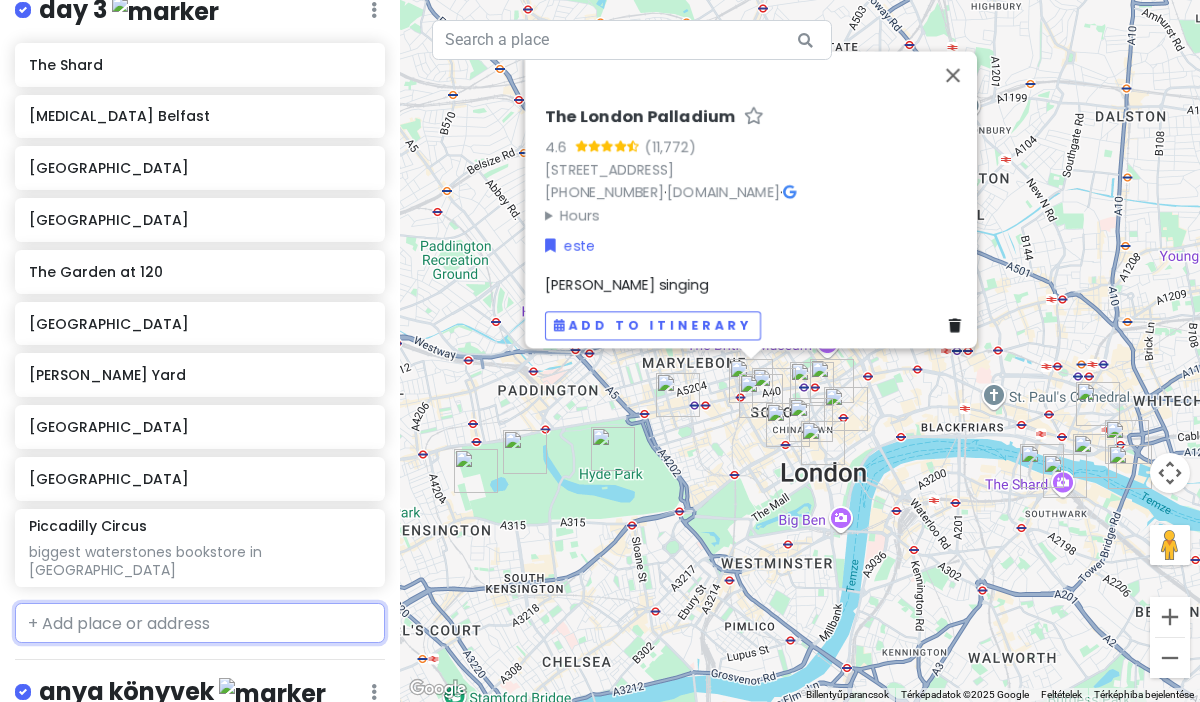 click at bounding box center [200, 623] 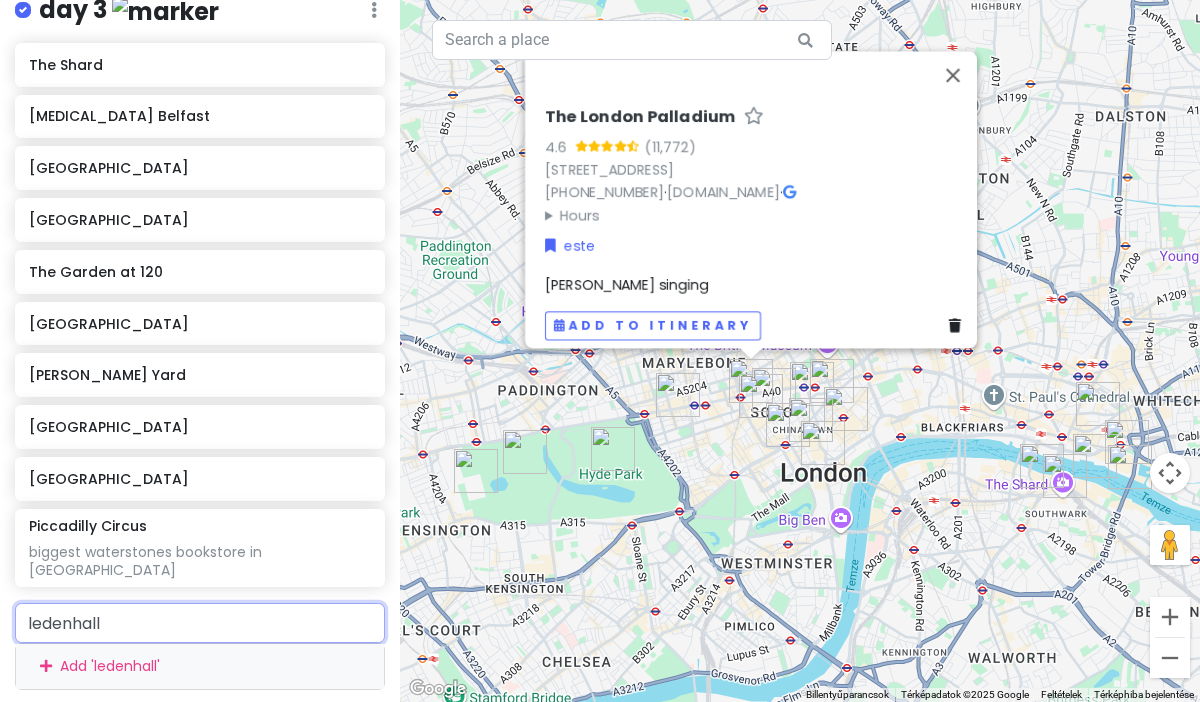 type on "v" 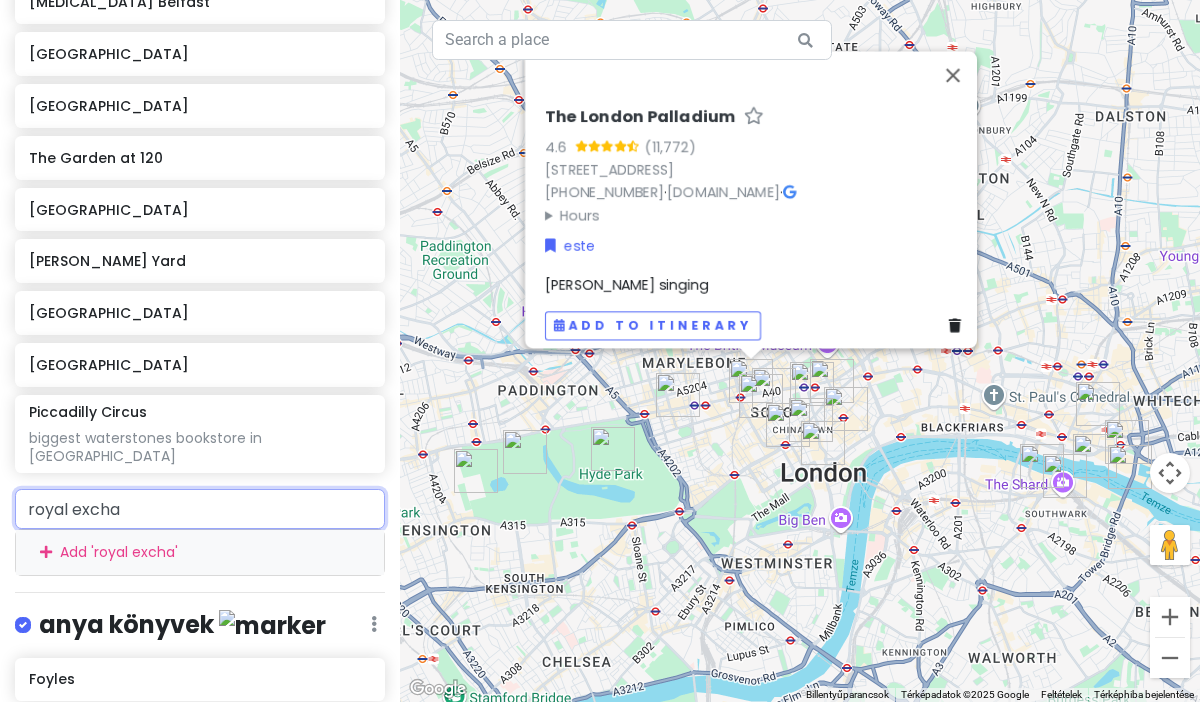 scroll, scrollTop: 825, scrollLeft: 0, axis: vertical 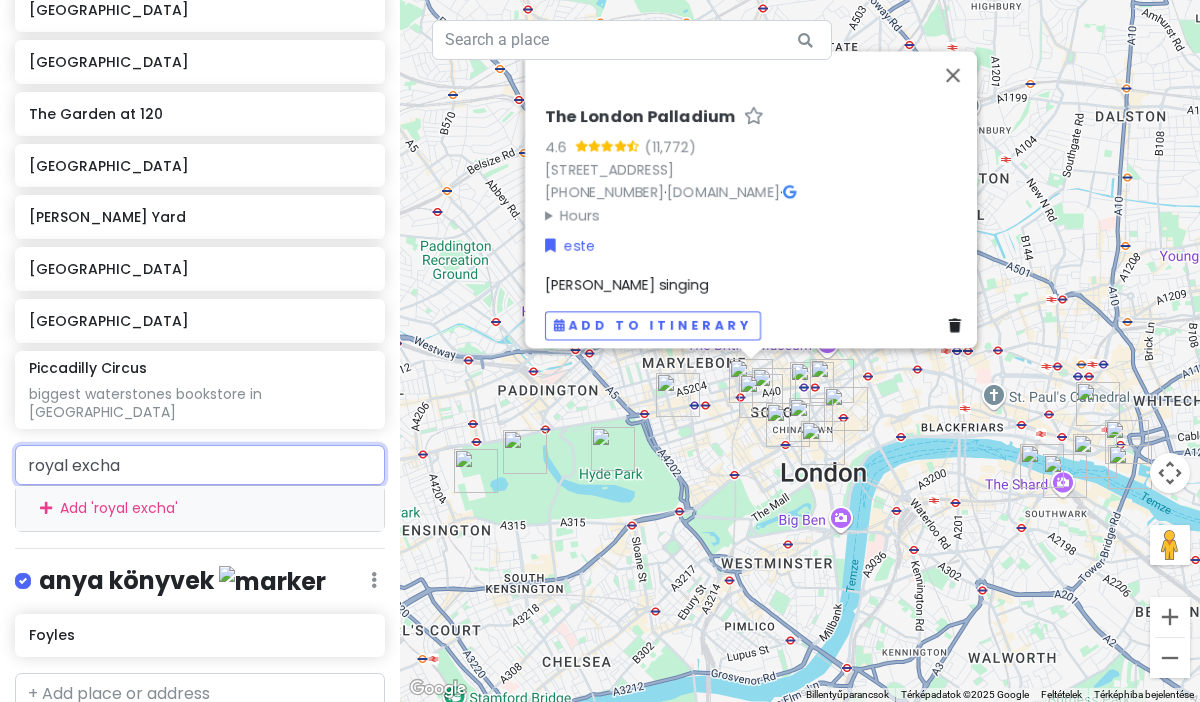 drag, startPoint x: 148, startPoint y: 411, endPoint x: -4, endPoint y: 430, distance: 153.18289 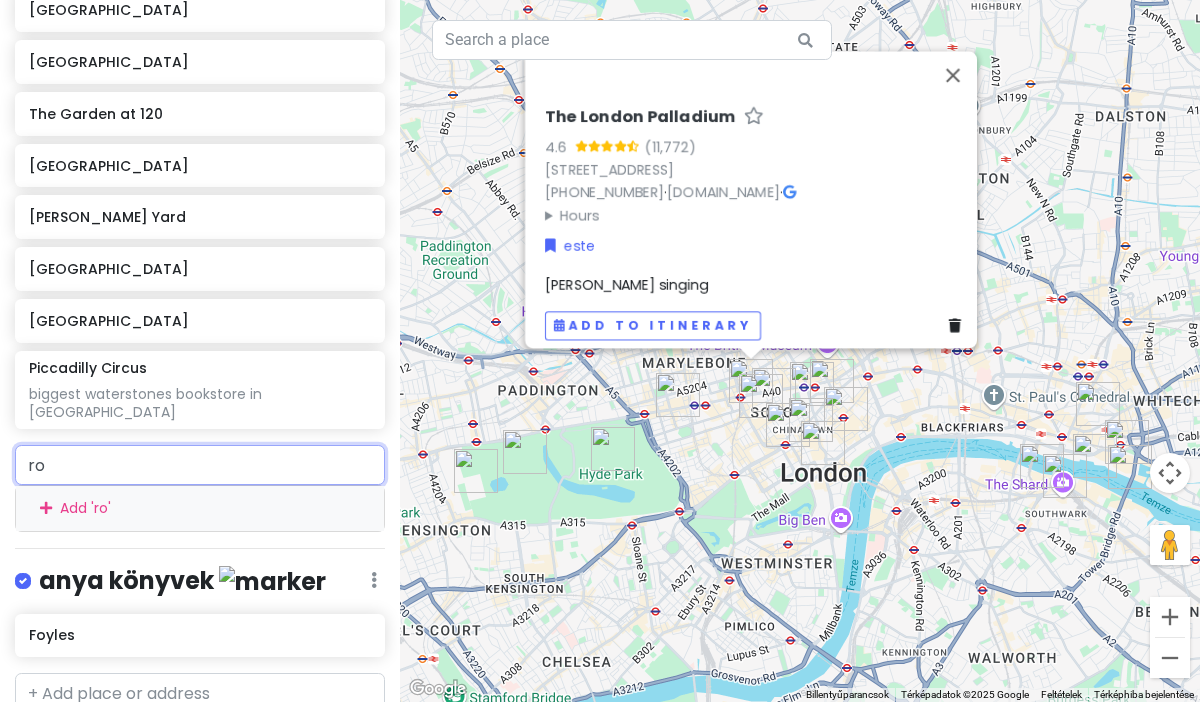 type on "r" 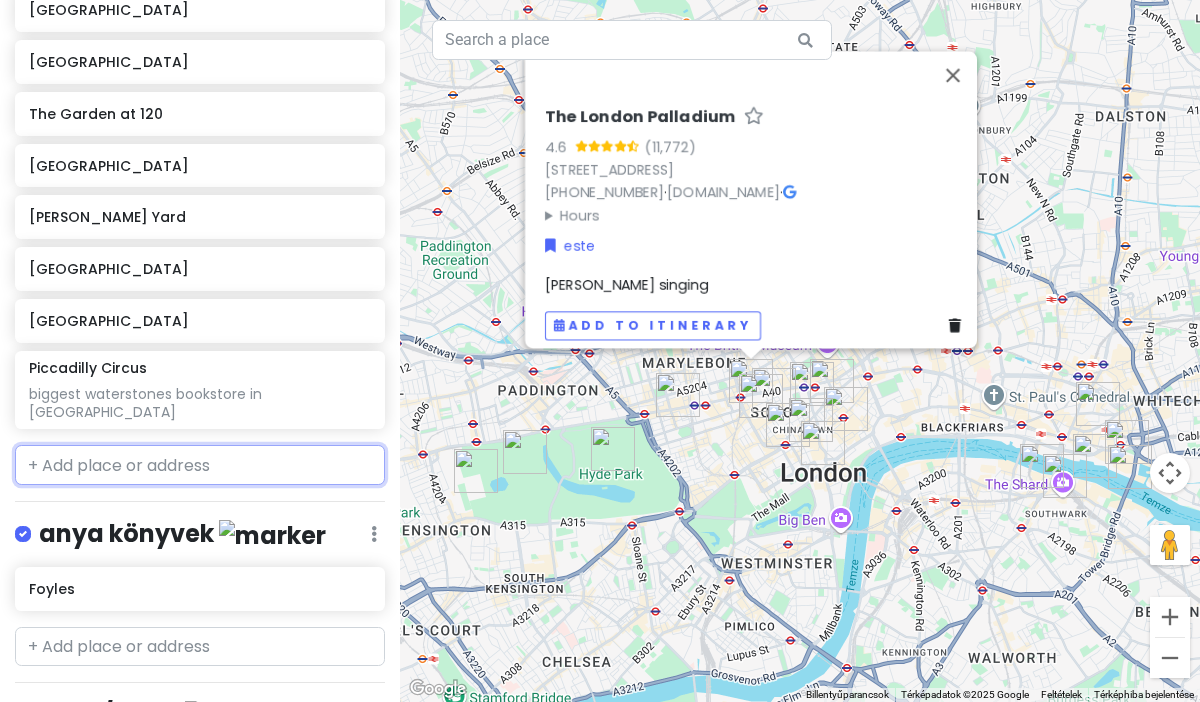 paste on "- [ ] The Royal Exchange" 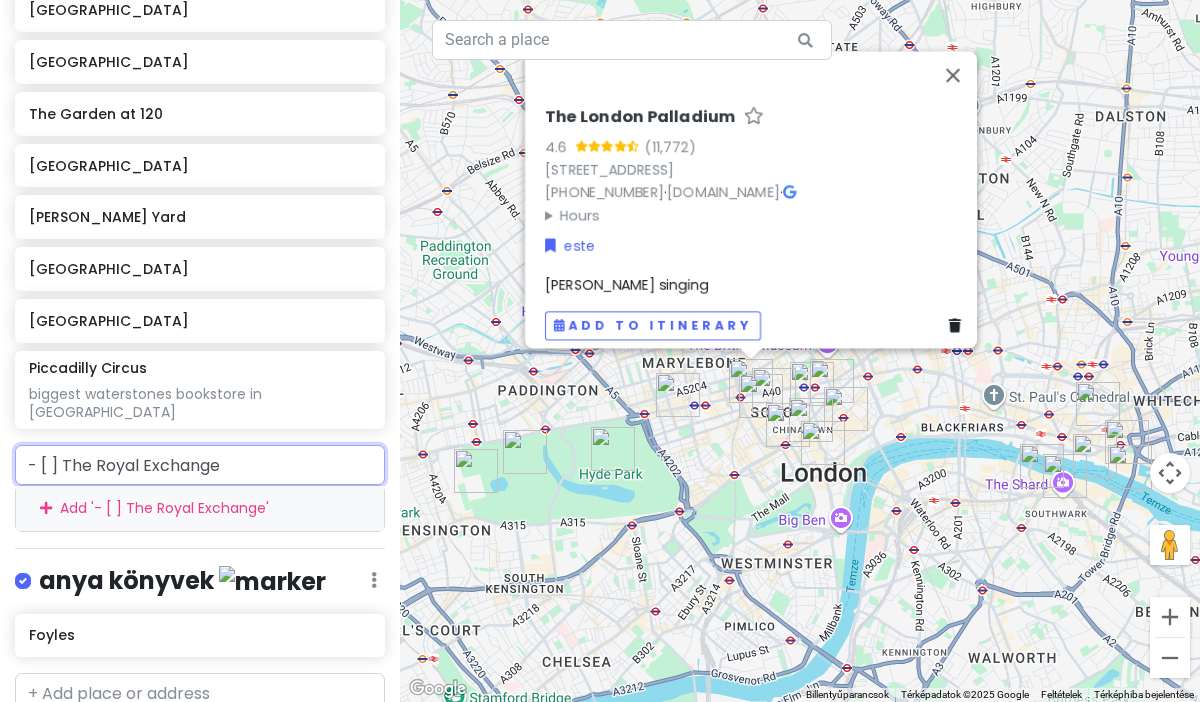click on "- [ ] The Royal Exchange" at bounding box center [200, 465] 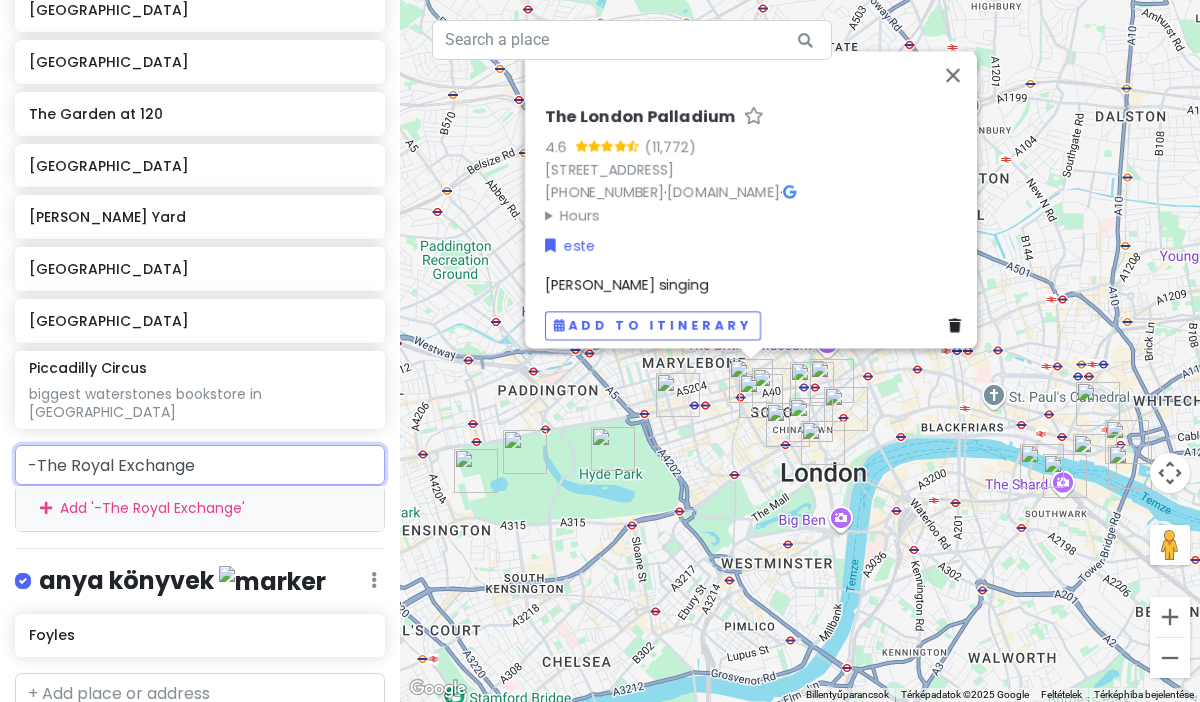type on "The Royal Exchange" 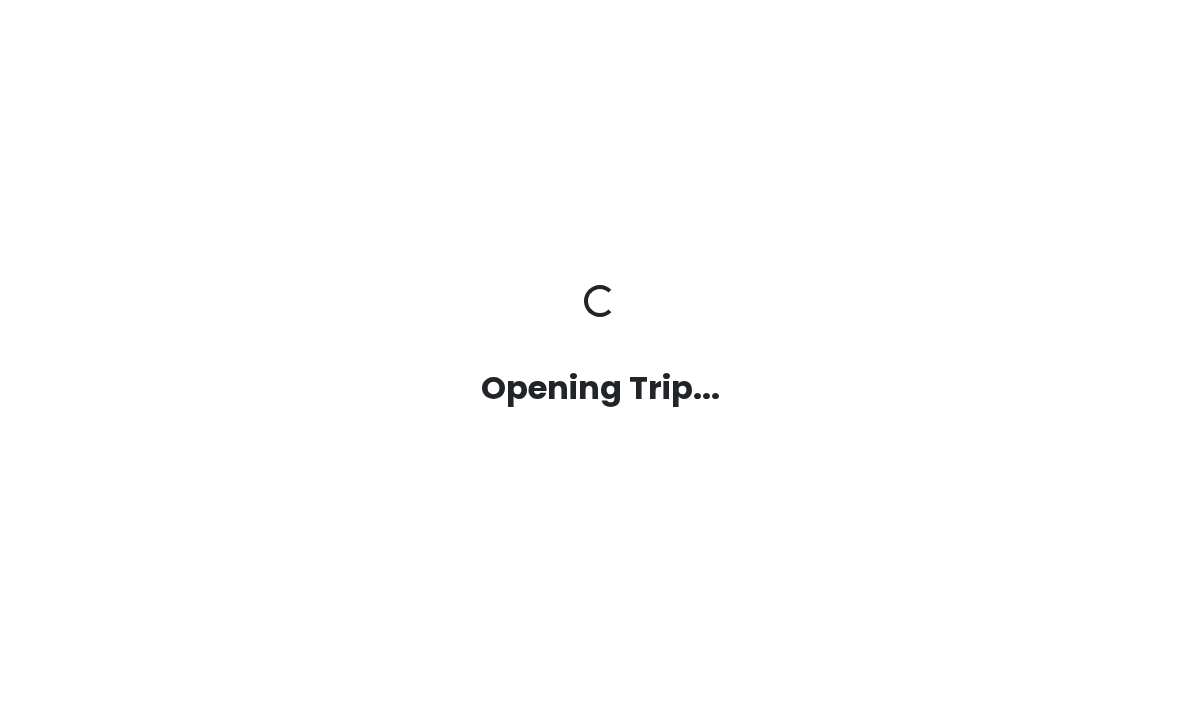 scroll, scrollTop: 0, scrollLeft: 0, axis: both 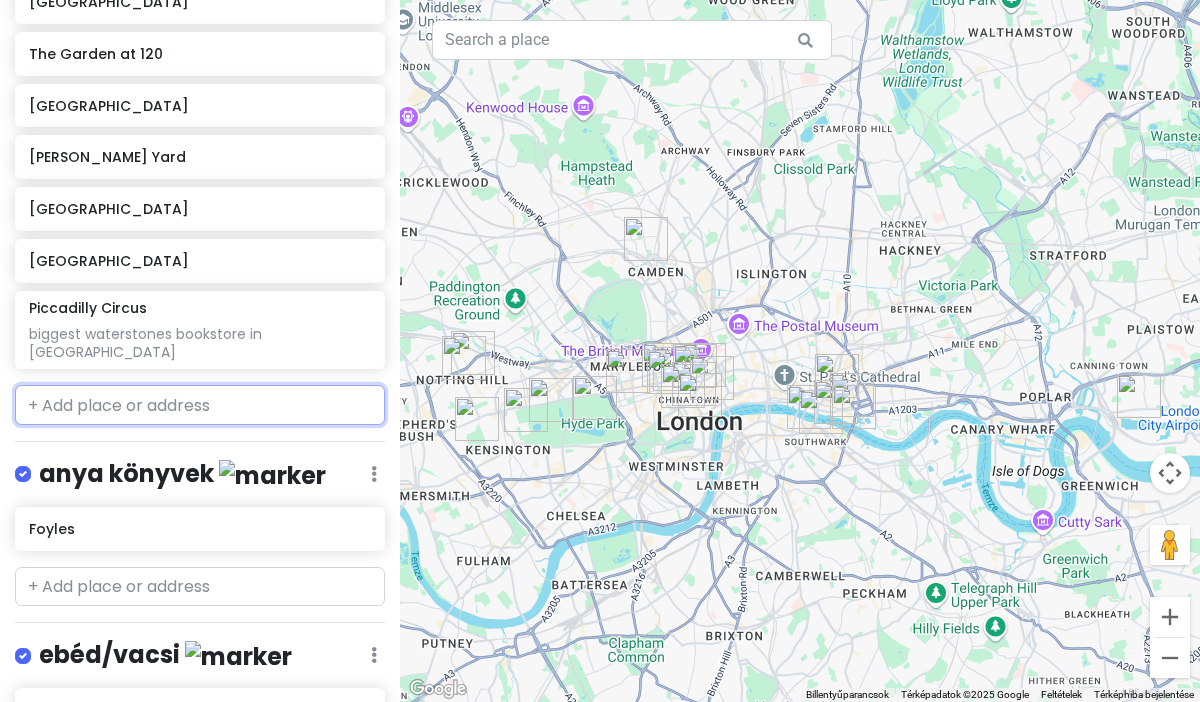 click at bounding box center (200, 405) 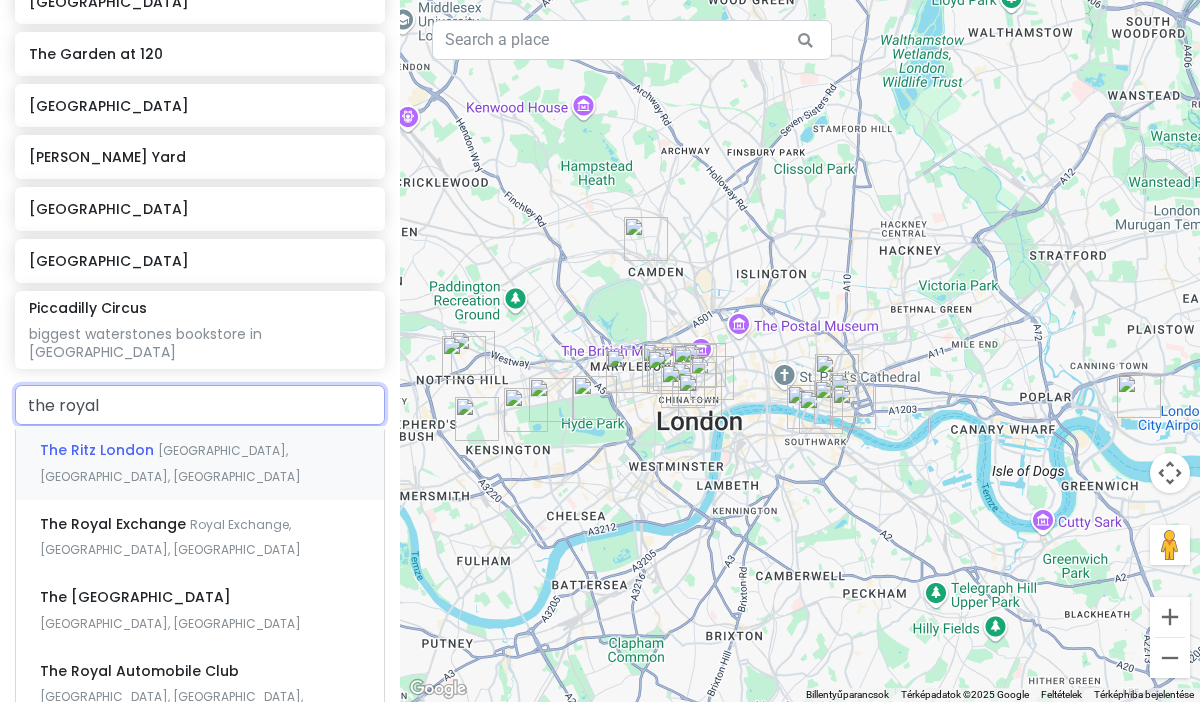 type on "the royal e" 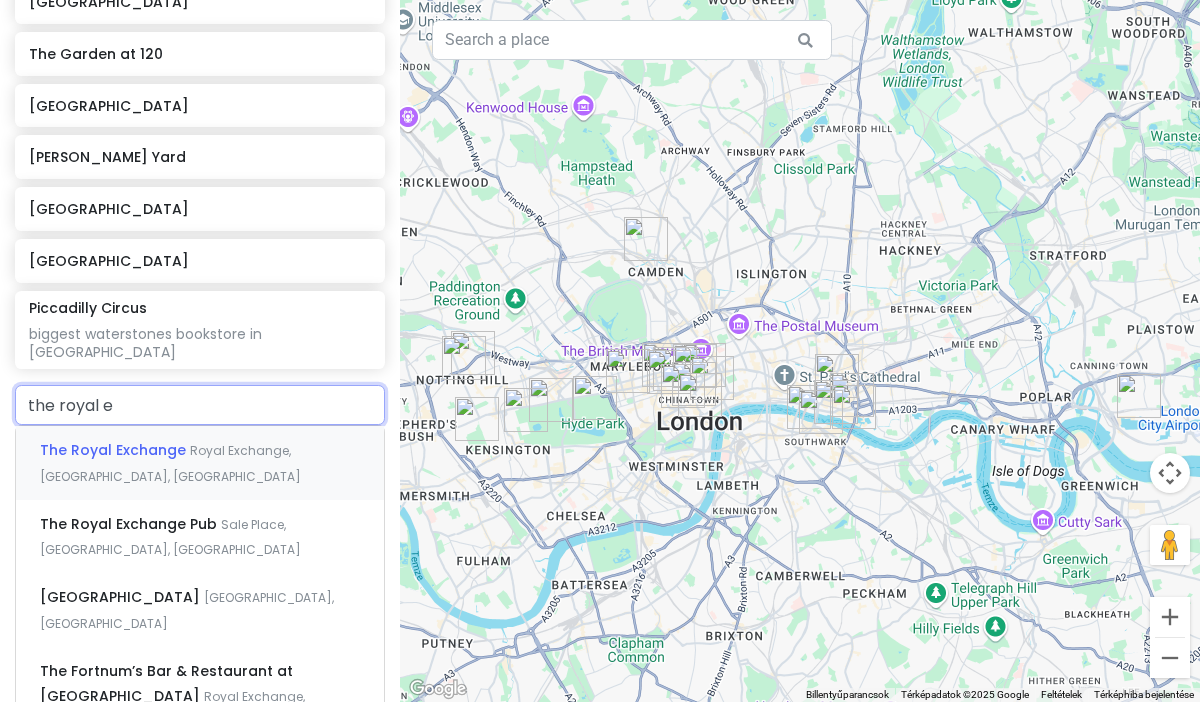 click on "The Royal Exchange   Royal Exchange, London, Egyesült Királyság" at bounding box center [200, 463] 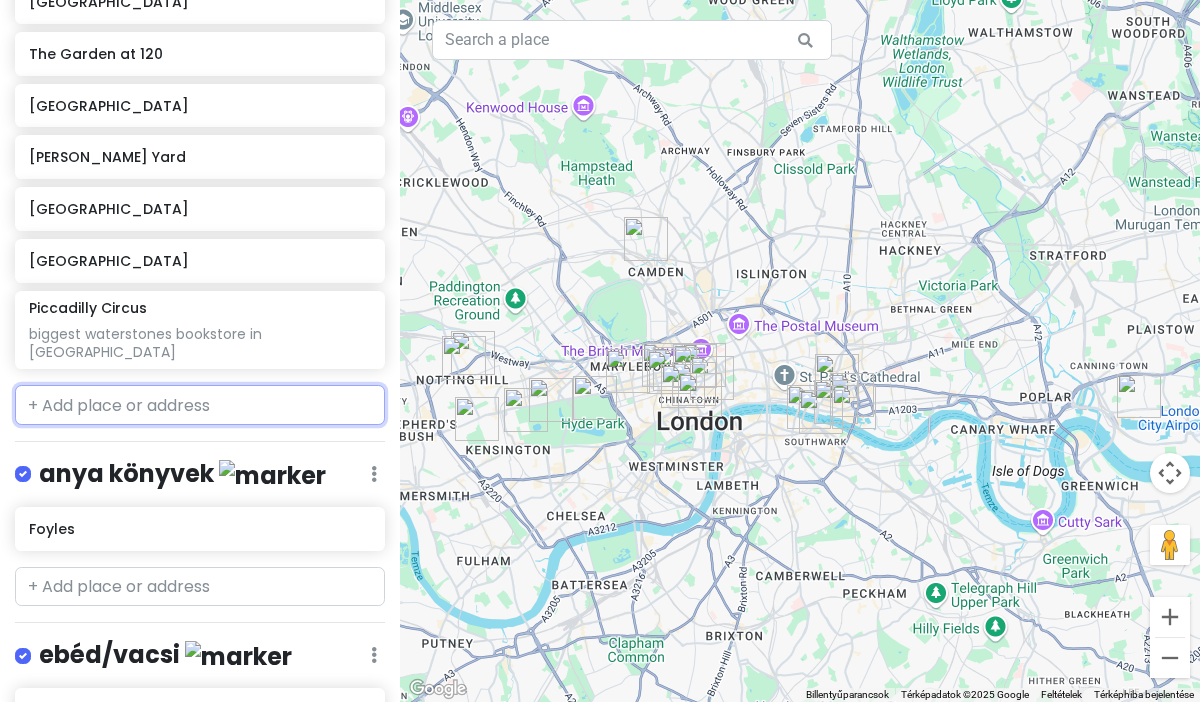 scroll, scrollTop: 937, scrollLeft: 0, axis: vertical 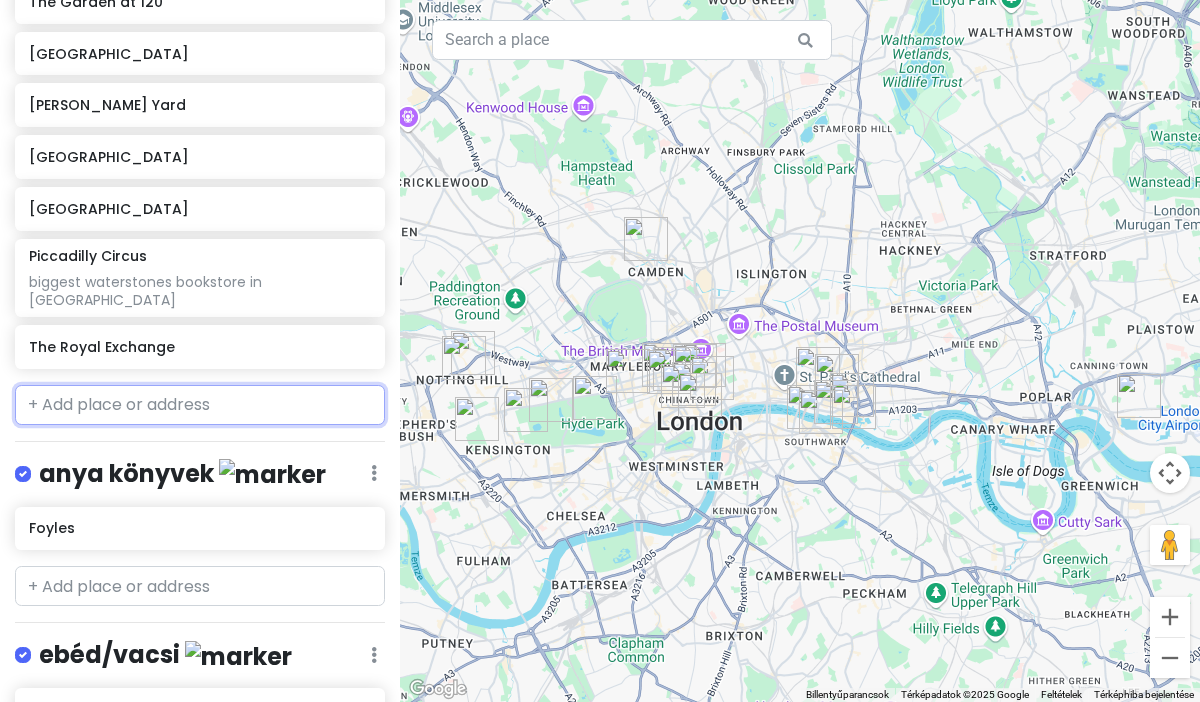 click at bounding box center [200, 405] 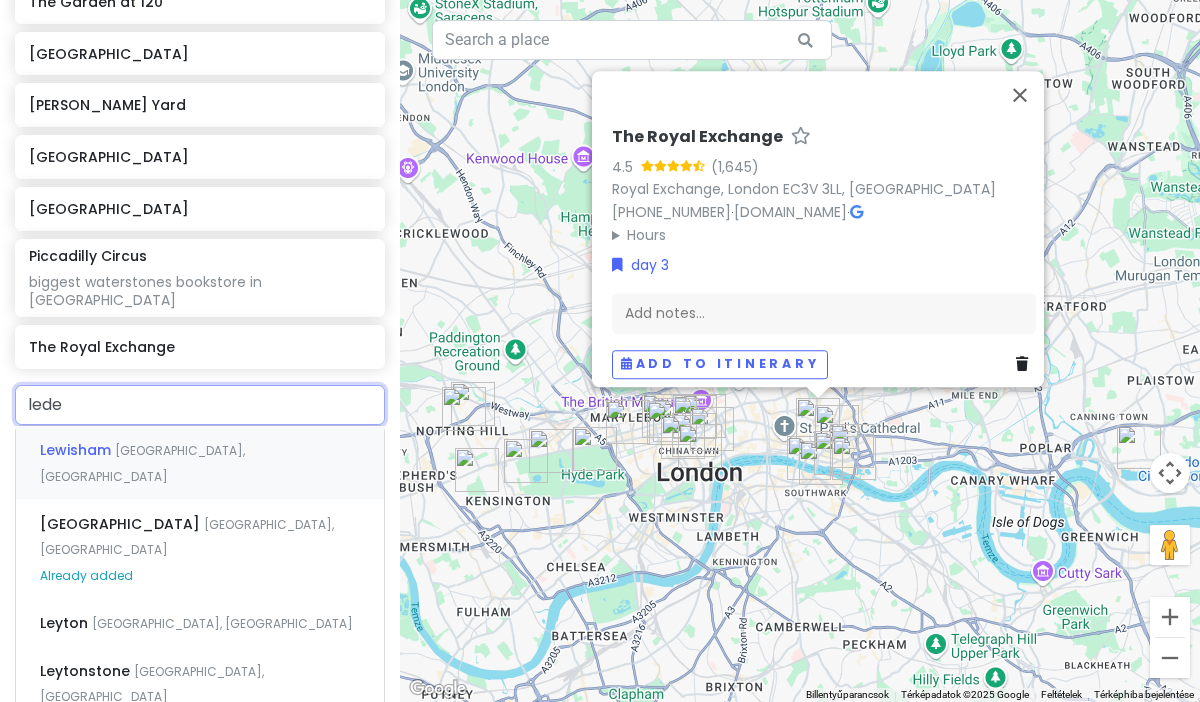 type on "leden" 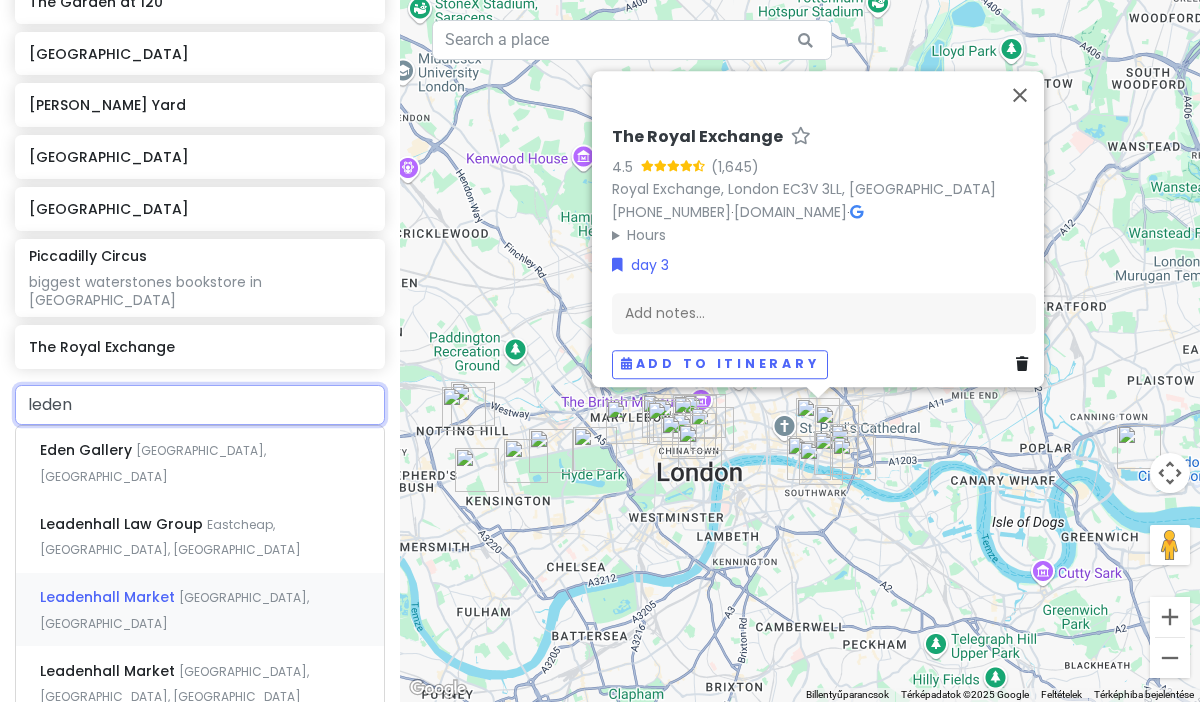 click on "[GEOGRAPHIC_DATA], [GEOGRAPHIC_DATA]" at bounding box center (153, 463) 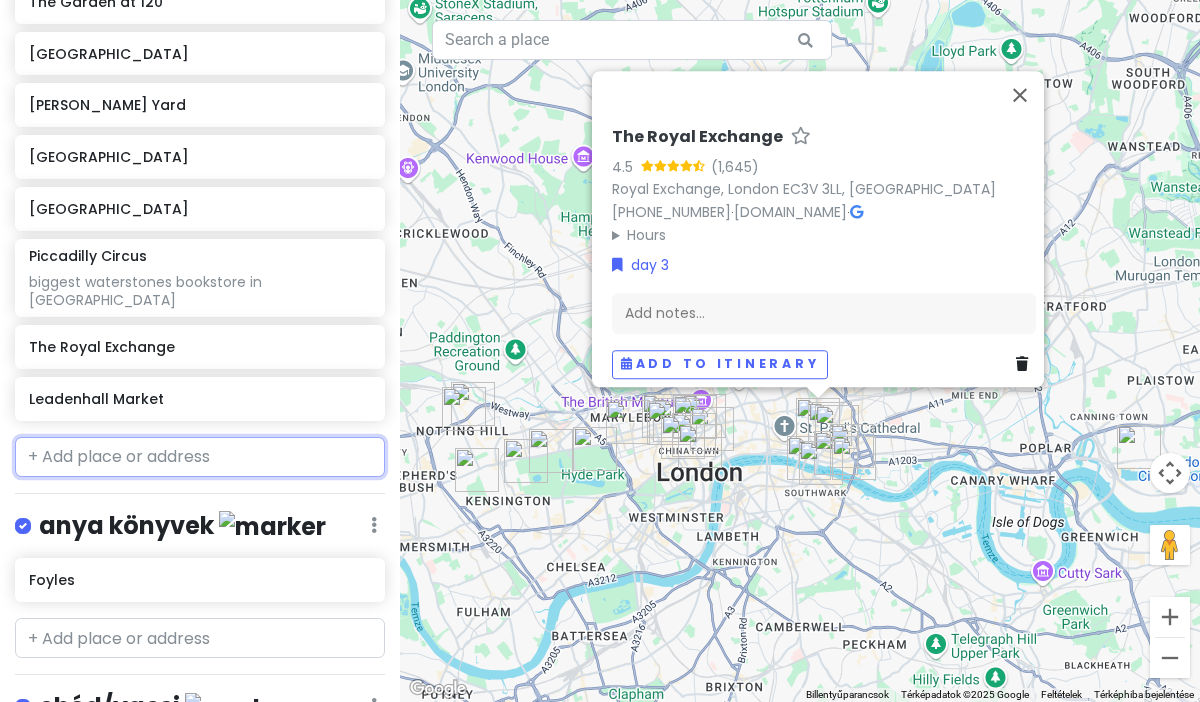 scroll, scrollTop: 988, scrollLeft: 0, axis: vertical 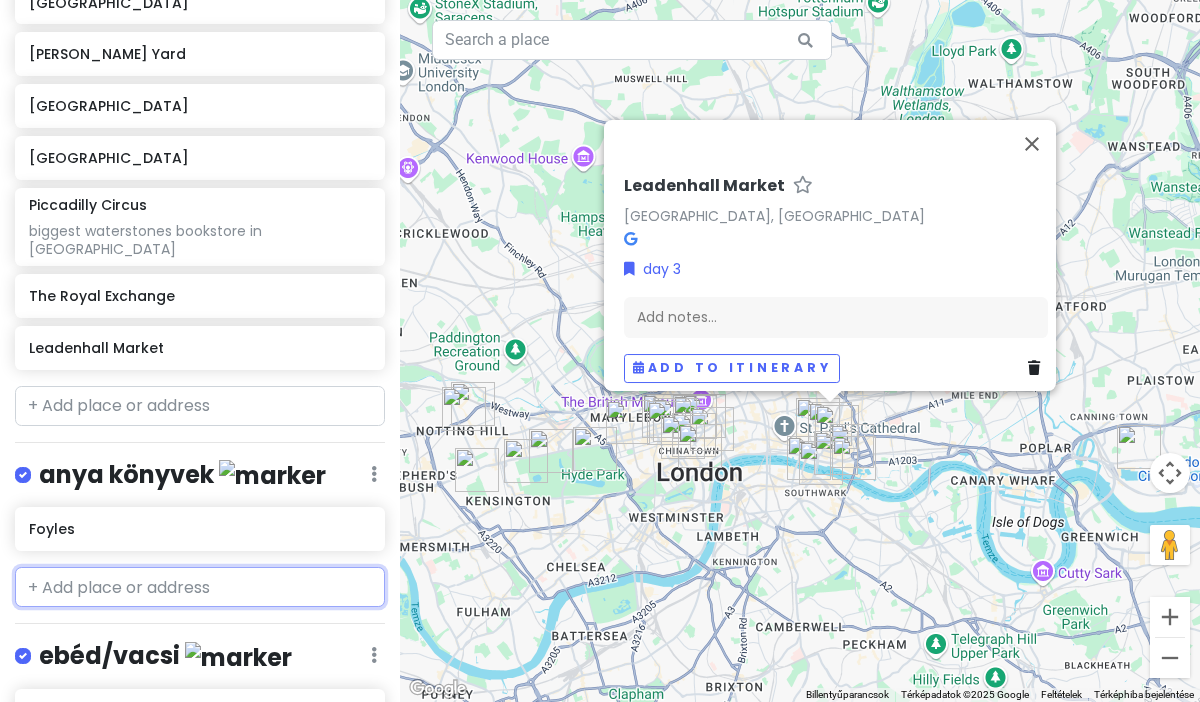 click at bounding box center (200, 587) 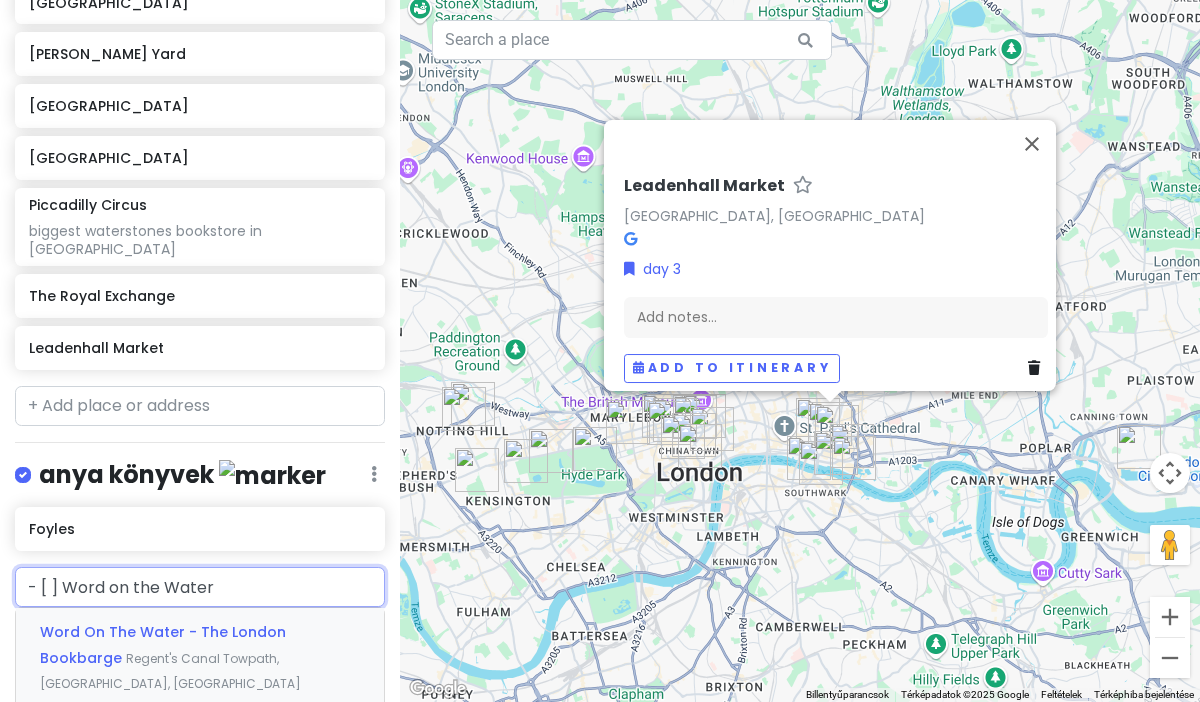 click on "Word On The Water - The London Bookbarge   Regent's Canal Towpath, London, Egyesült Királyság" at bounding box center [200, 657] 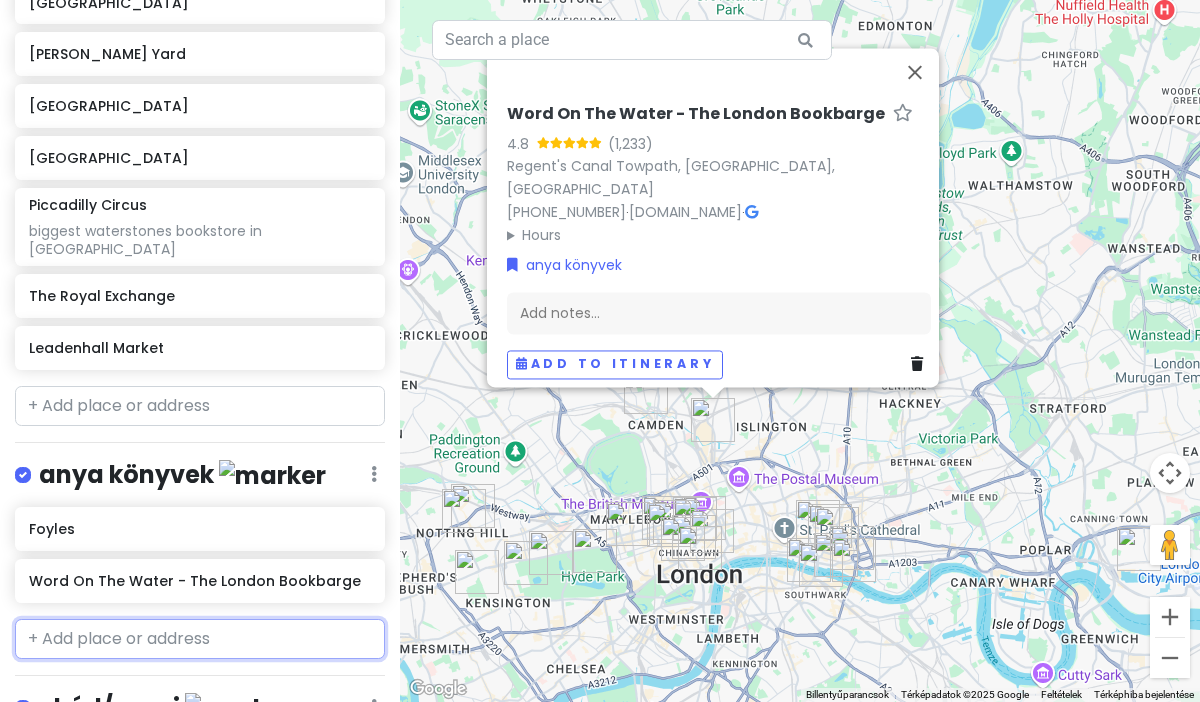 click at bounding box center [200, 639] 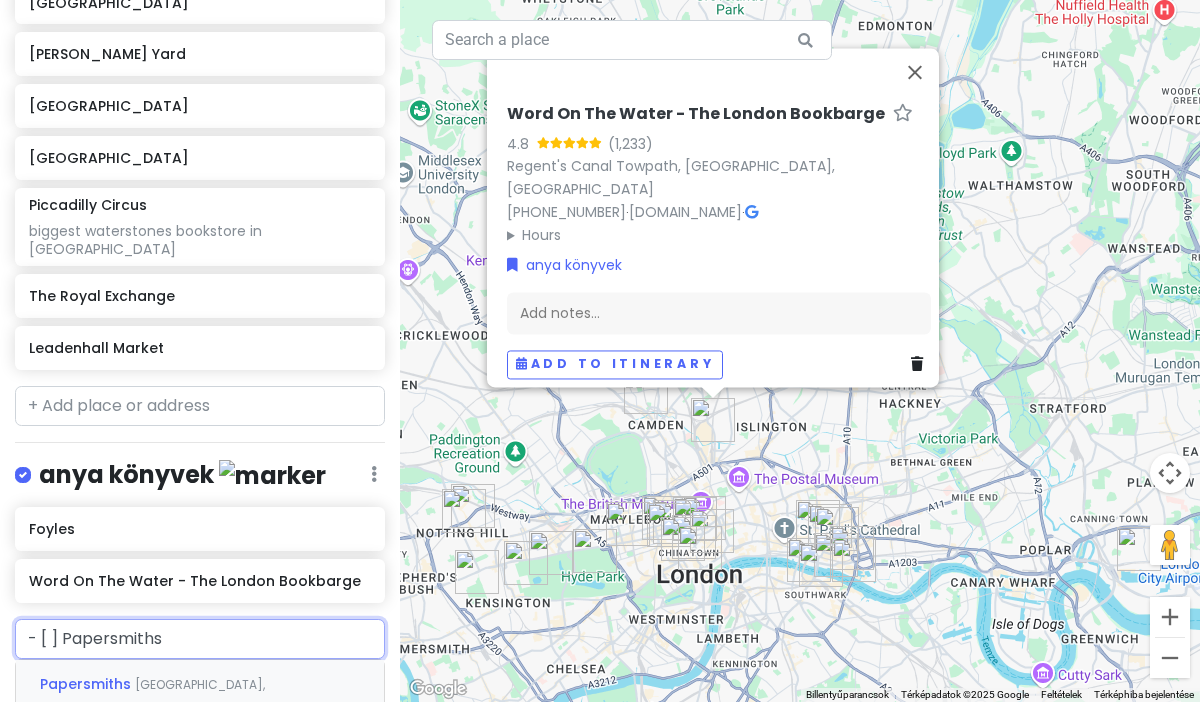 click on "Papersmiths" at bounding box center [87, 684] 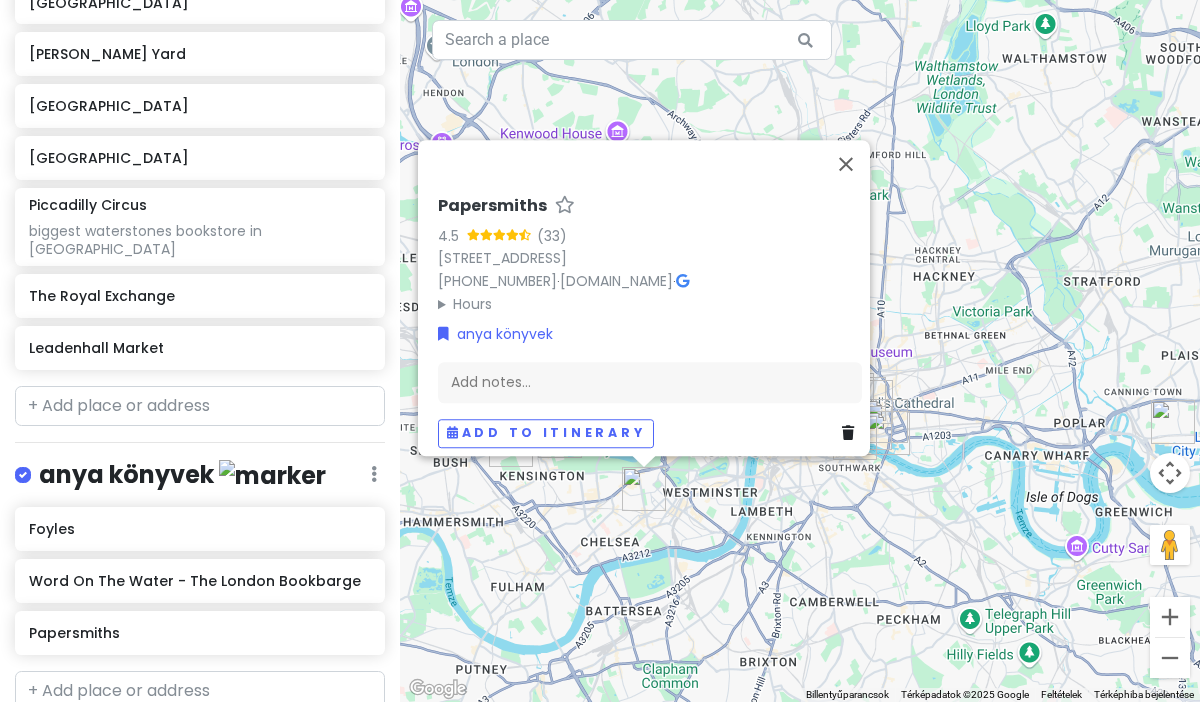 drag, startPoint x: 526, startPoint y: 602, endPoint x: 471, endPoint y: 468, distance: 144.84819 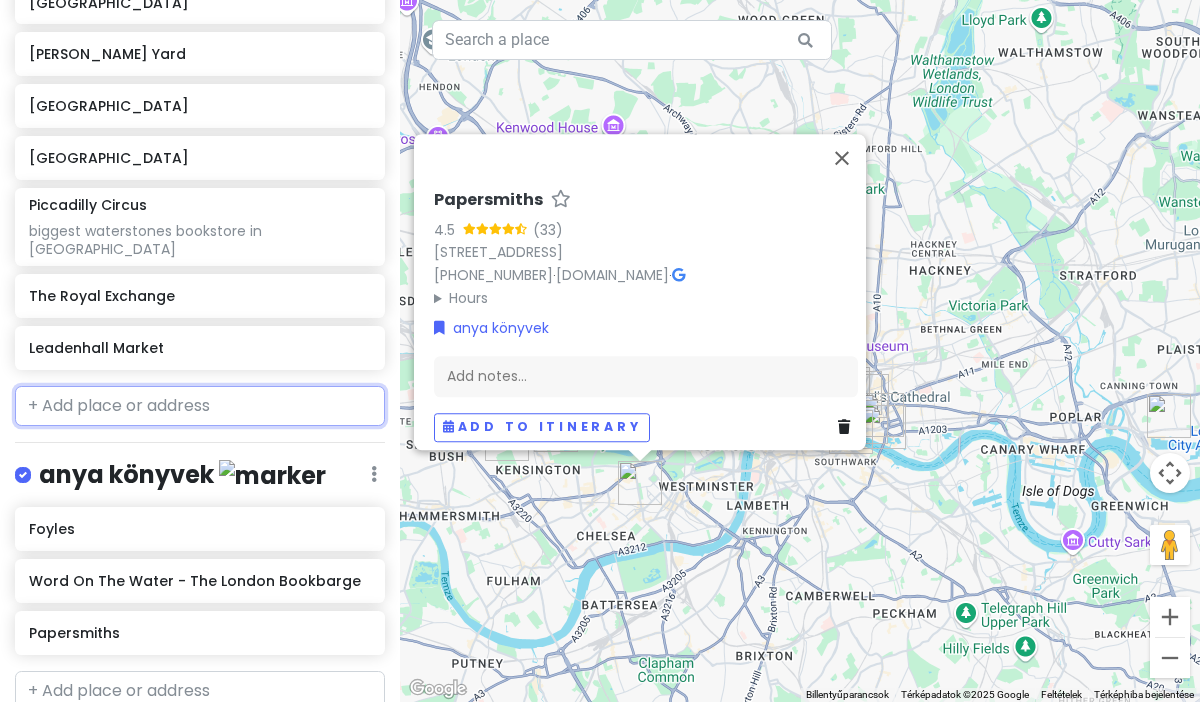 click at bounding box center [200, 406] 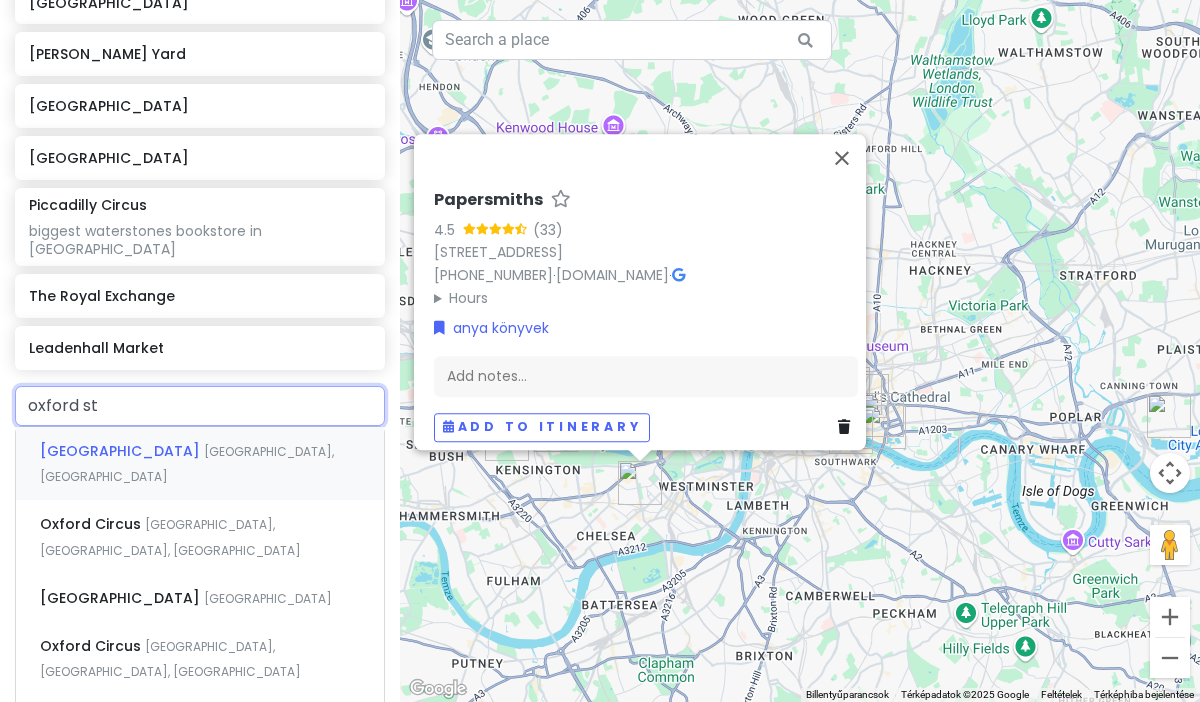 type on "oxford str" 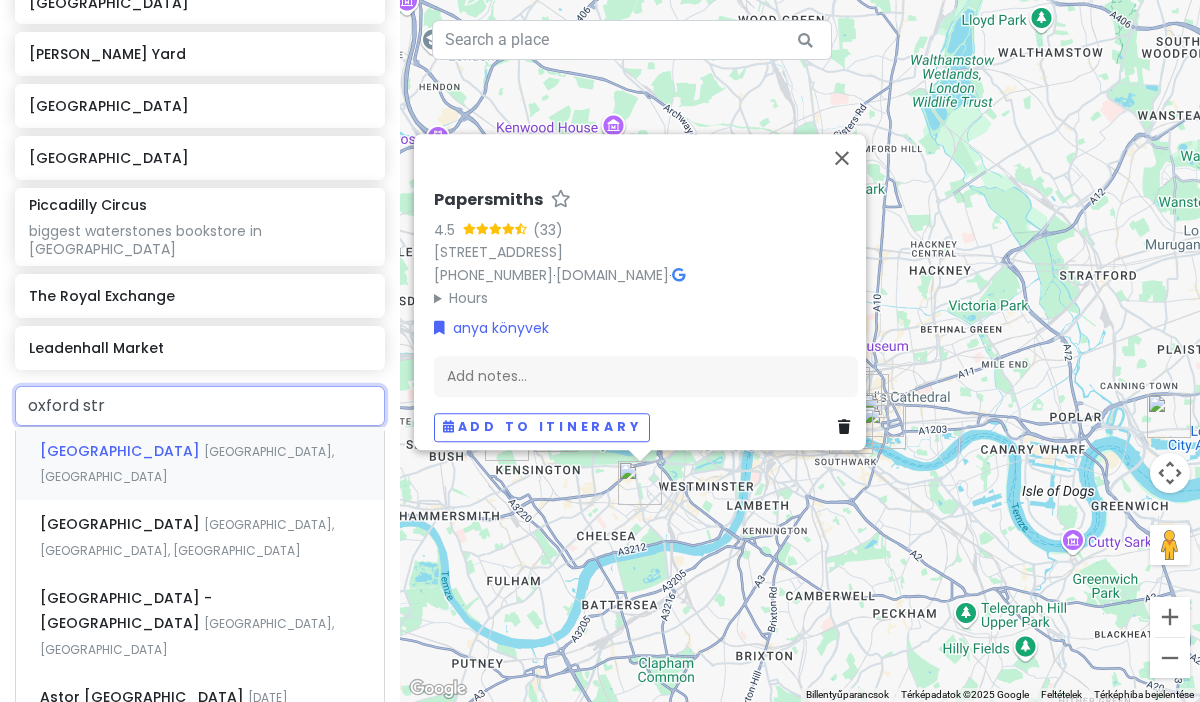 click on "[GEOGRAPHIC_DATA], [GEOGRAPHIC_DATA]" at bounding box center [187, 464] 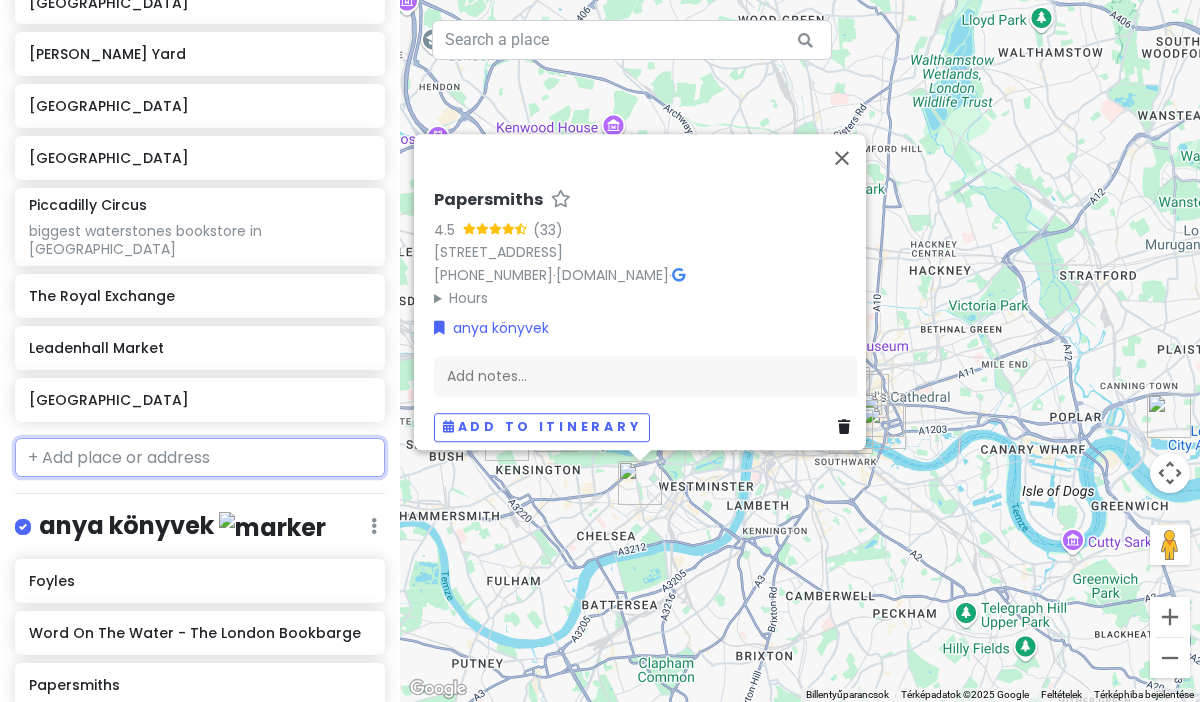 scroll, scrollTop: 1040, scrollLeft: 0, axis: vertical 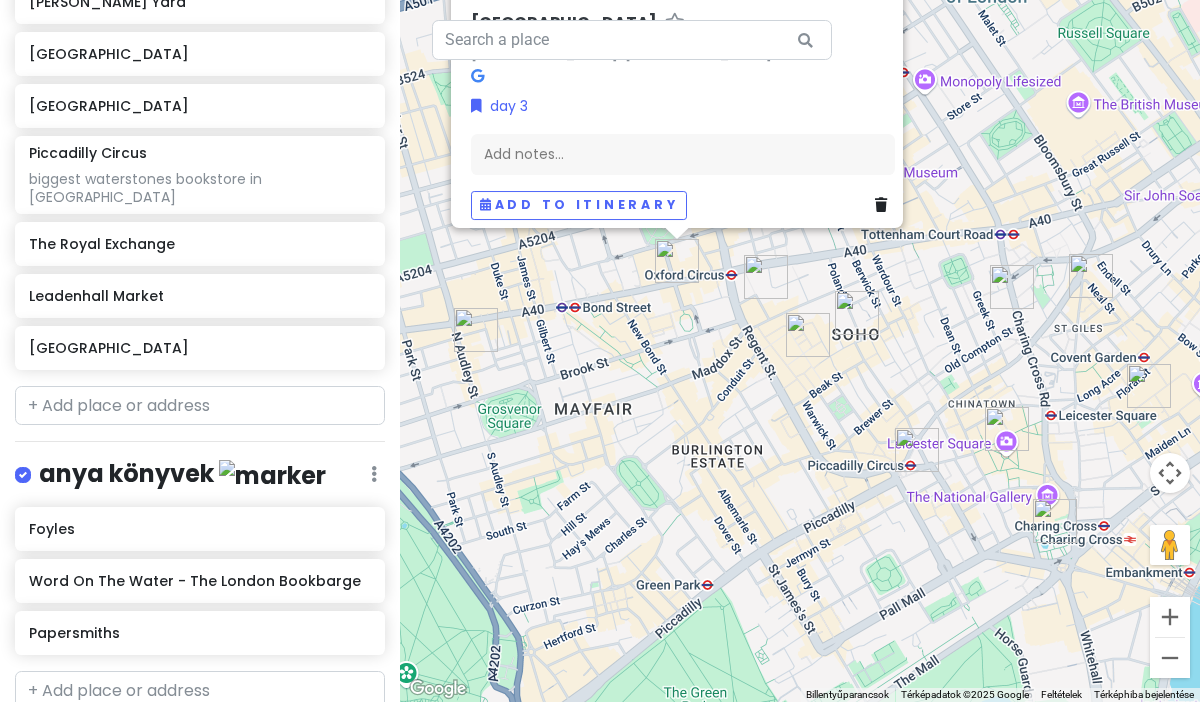drag, startPoint x: 730, startPoint y: 356, endPoint x: 694, endPoint y: 428, distance: 80.49844 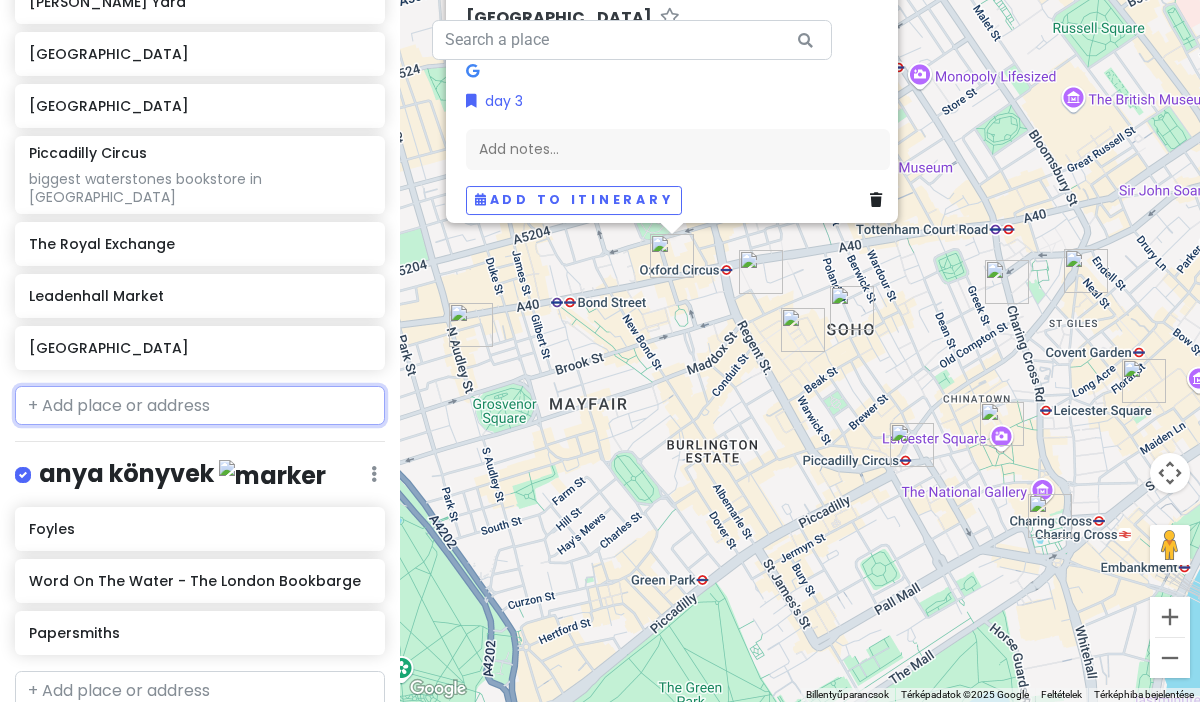 click at bounding box center [200, 406] 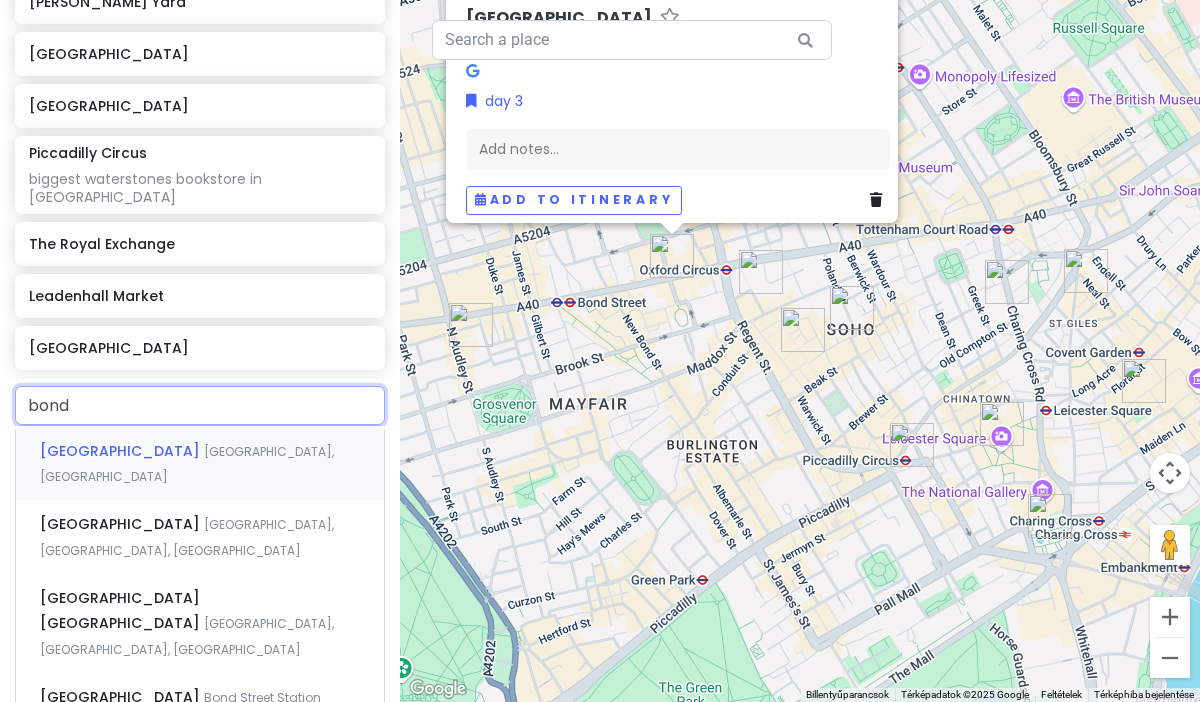 type on "bond s" 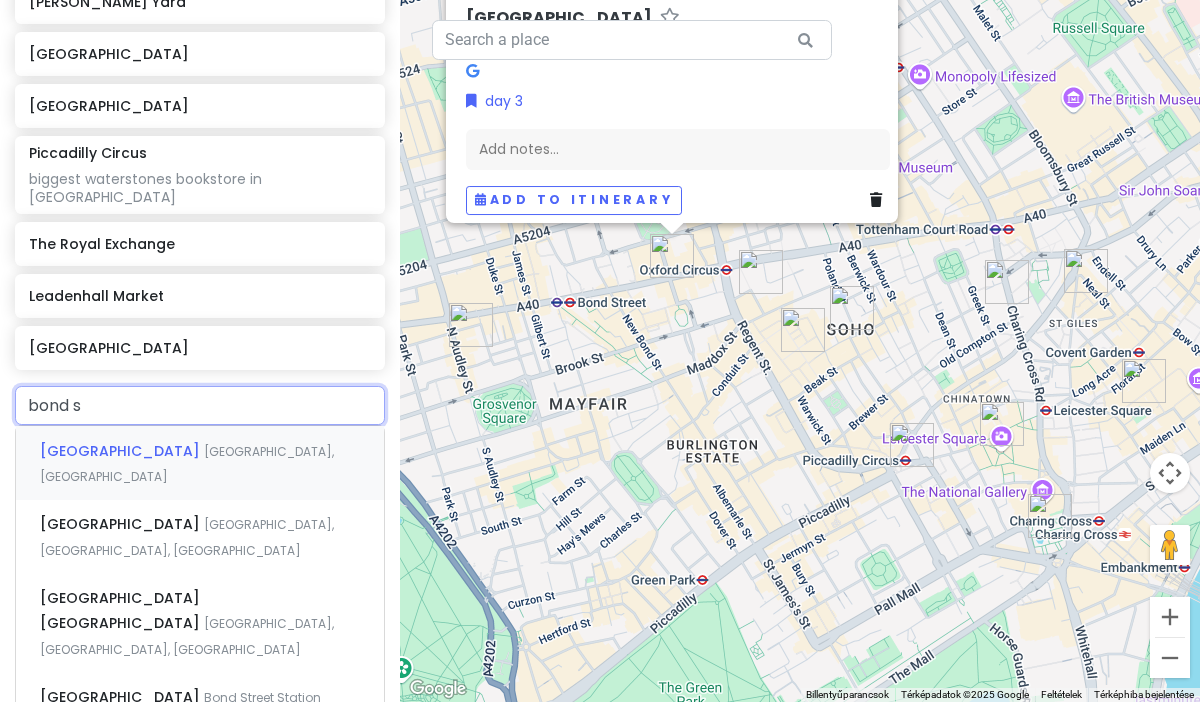 click on "[GEOGRAPHIC_DATA], [GEOGRAPHIC_DATA]" at bounding box center (187, 464) 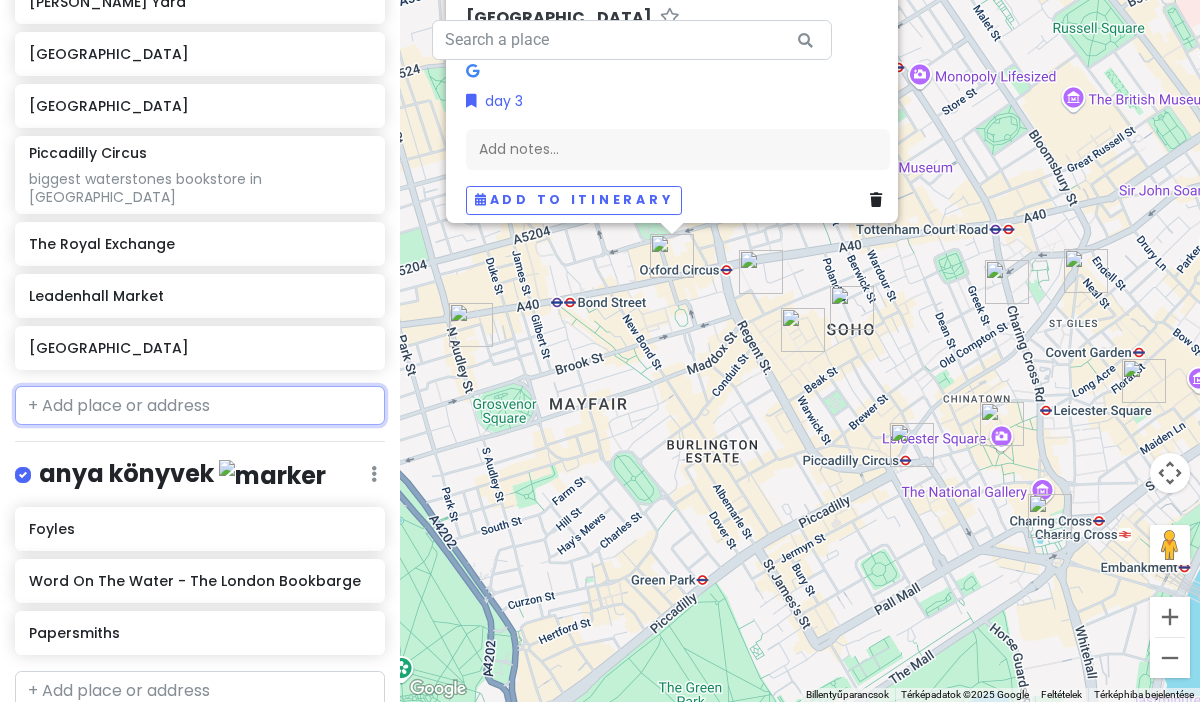 scroll, scrollTop: 1092, scrollLeft: 0, axis: vertical 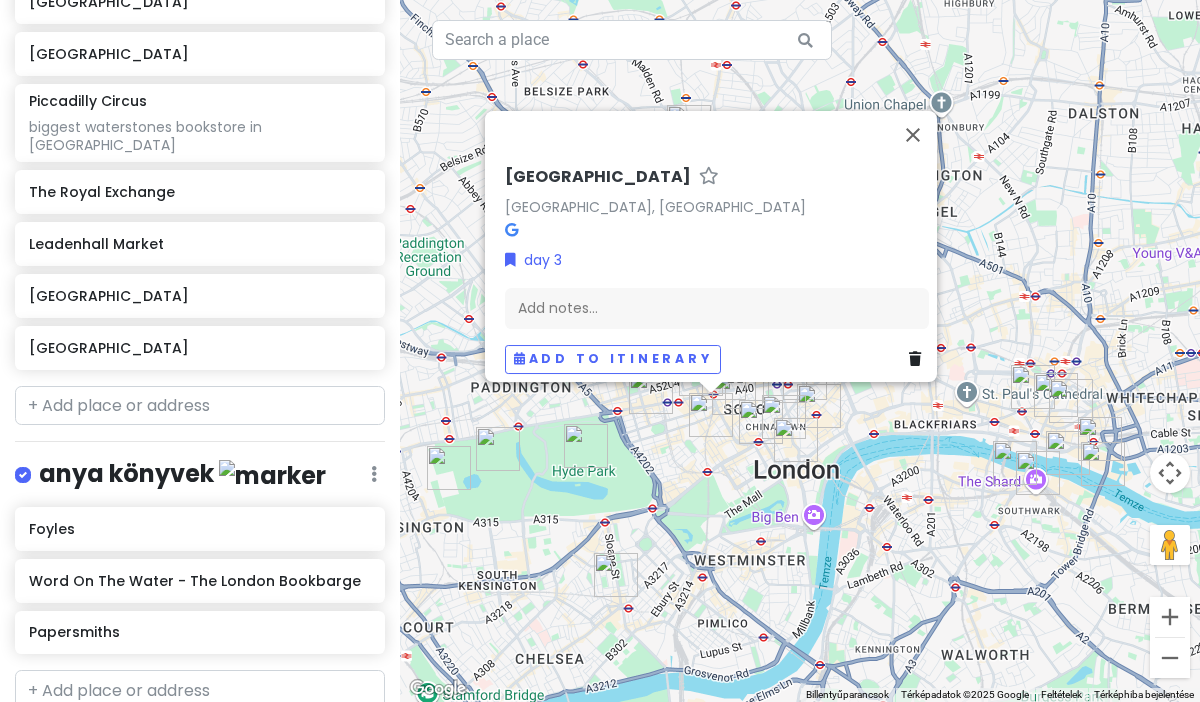 drag, startPoint x: 922, startPoint y: 516, endPoint x: 923, endPoint y: 427, distance: 89.005615 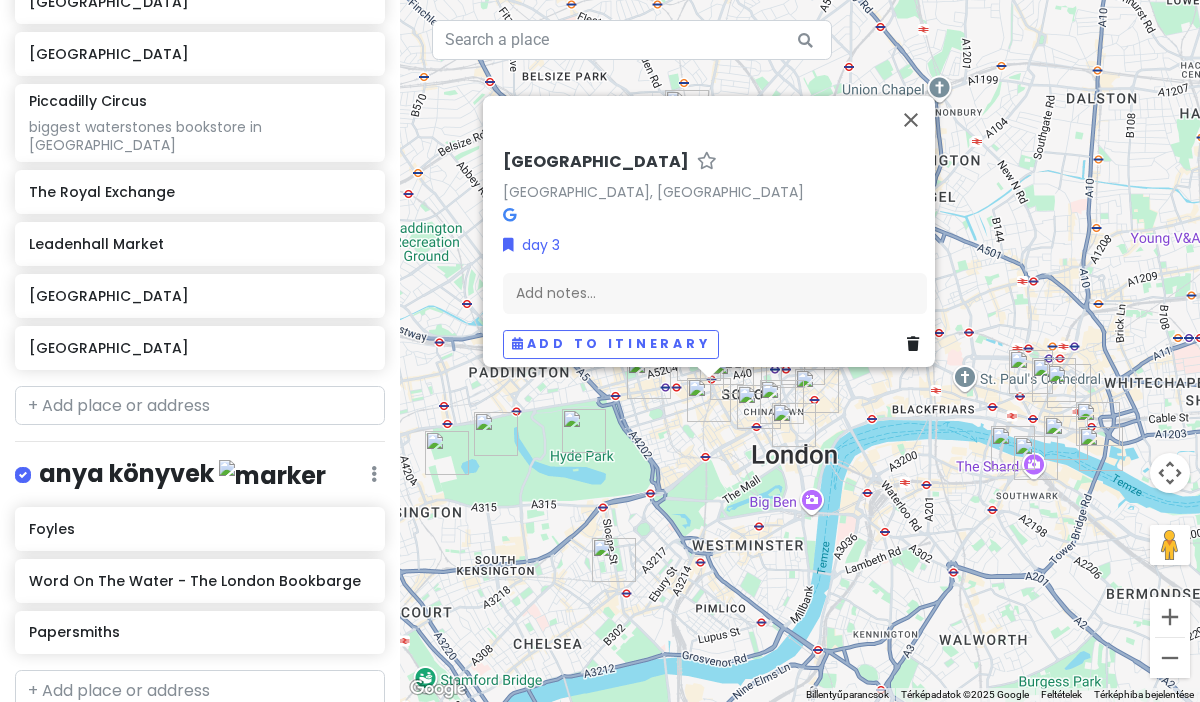 click on "Bond Street Bond St, London W1S, Egyesült Királyság day 3 Add notes...  Add to itinerary" at bounding box center (800, 351) 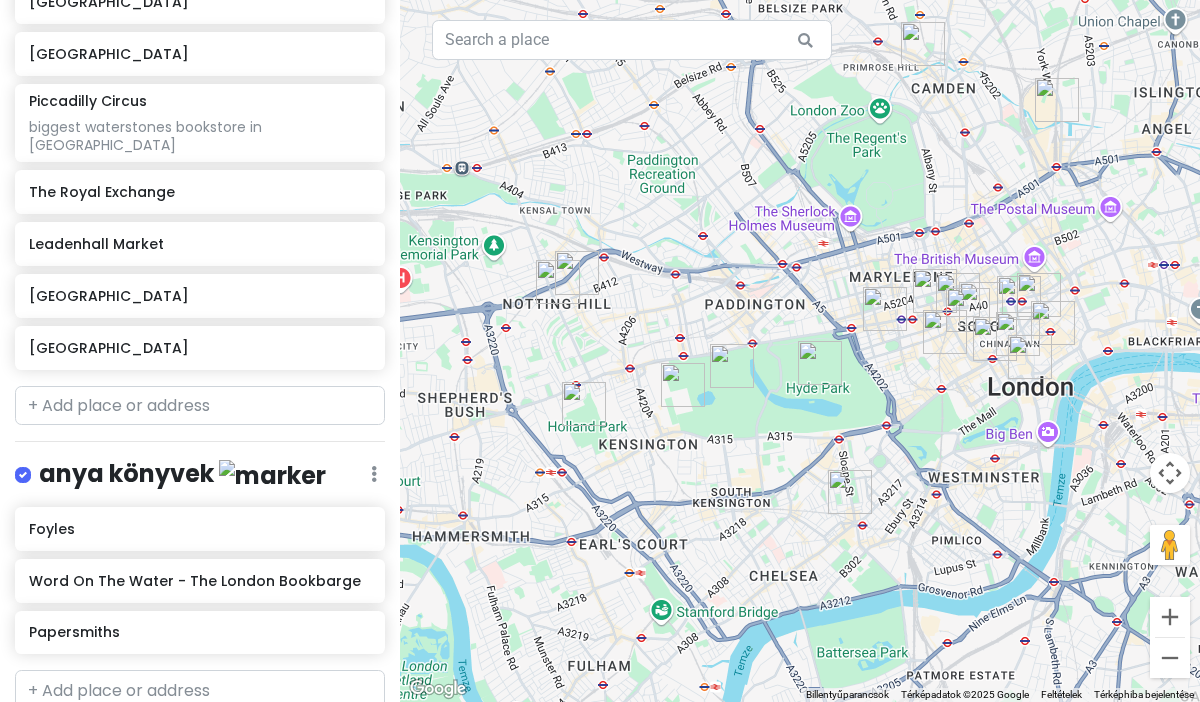 drag, startPoint x: 832, startPoint y: 474, endPoint x: 1071, endPoint y: 405, distance: 248.76093 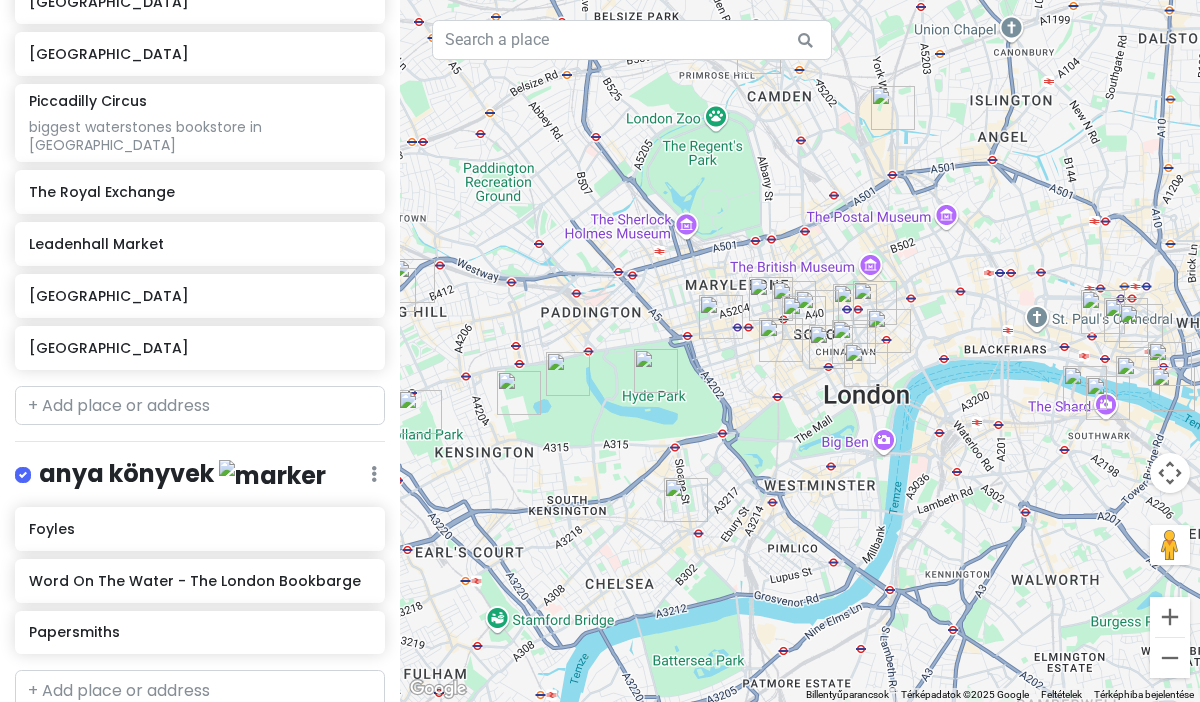 drag, startPoint x: 800, startPoint y: 427, endPoint x: 621, endPoint y: 438, distance: 179.33768 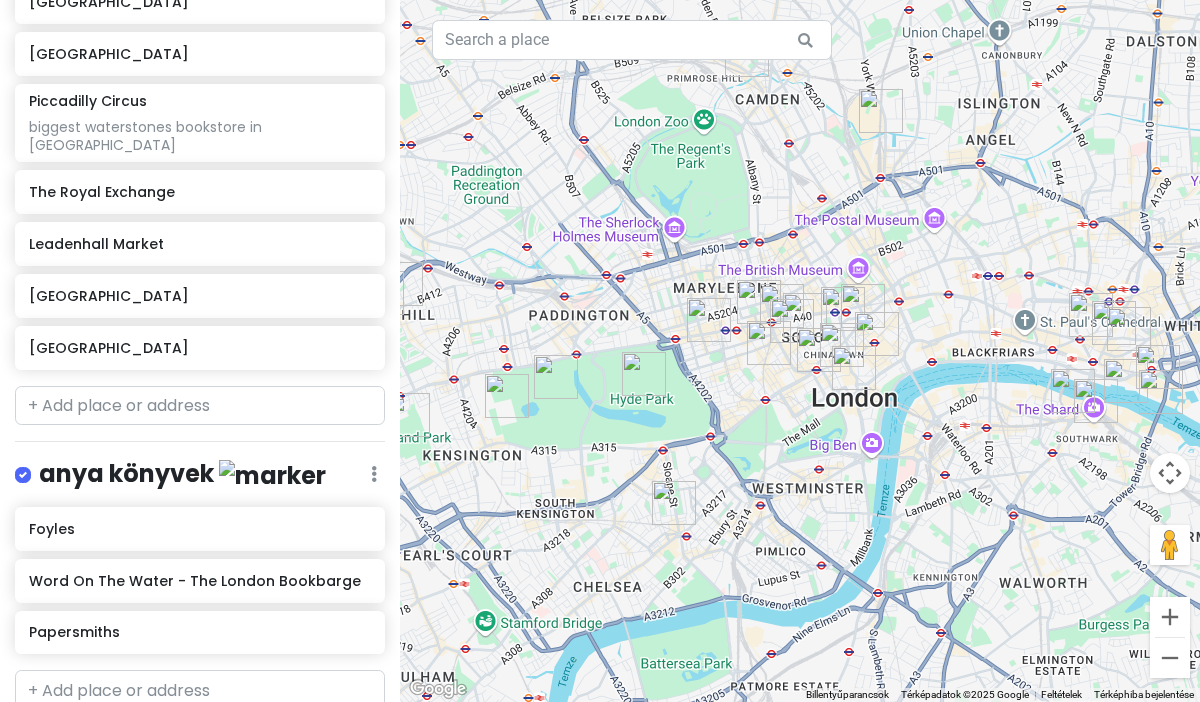 click at bounding box center (843, 309) 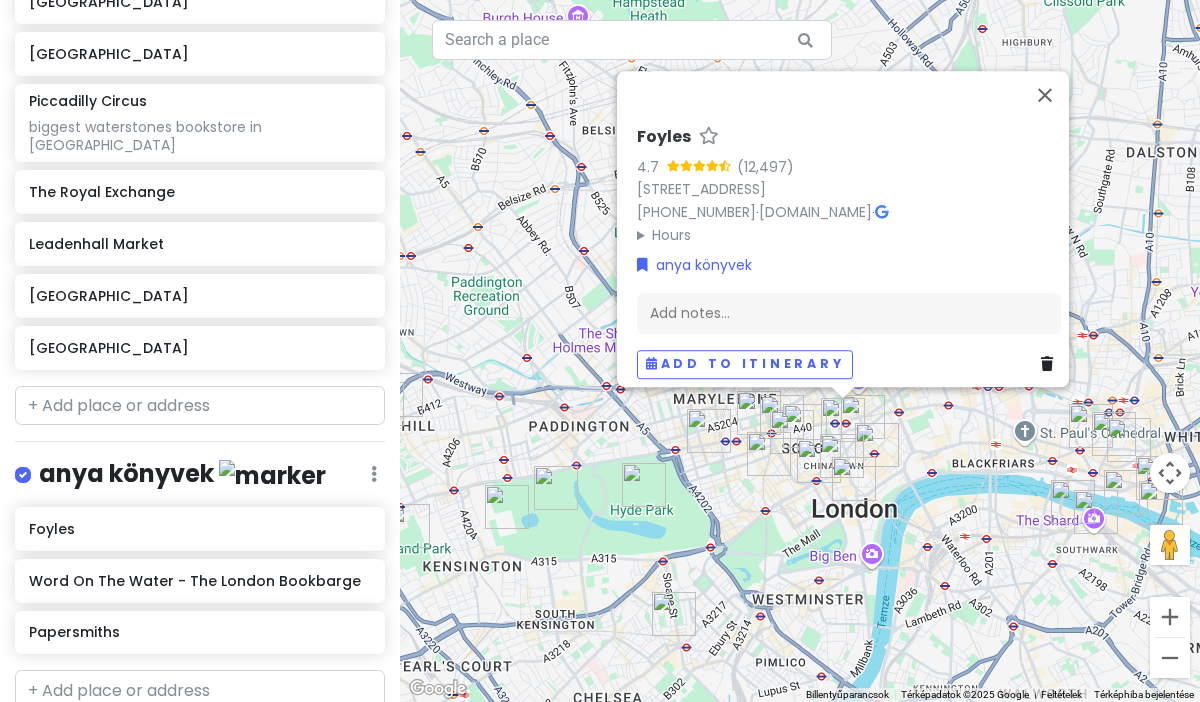 click at bounding box center [709, 431] 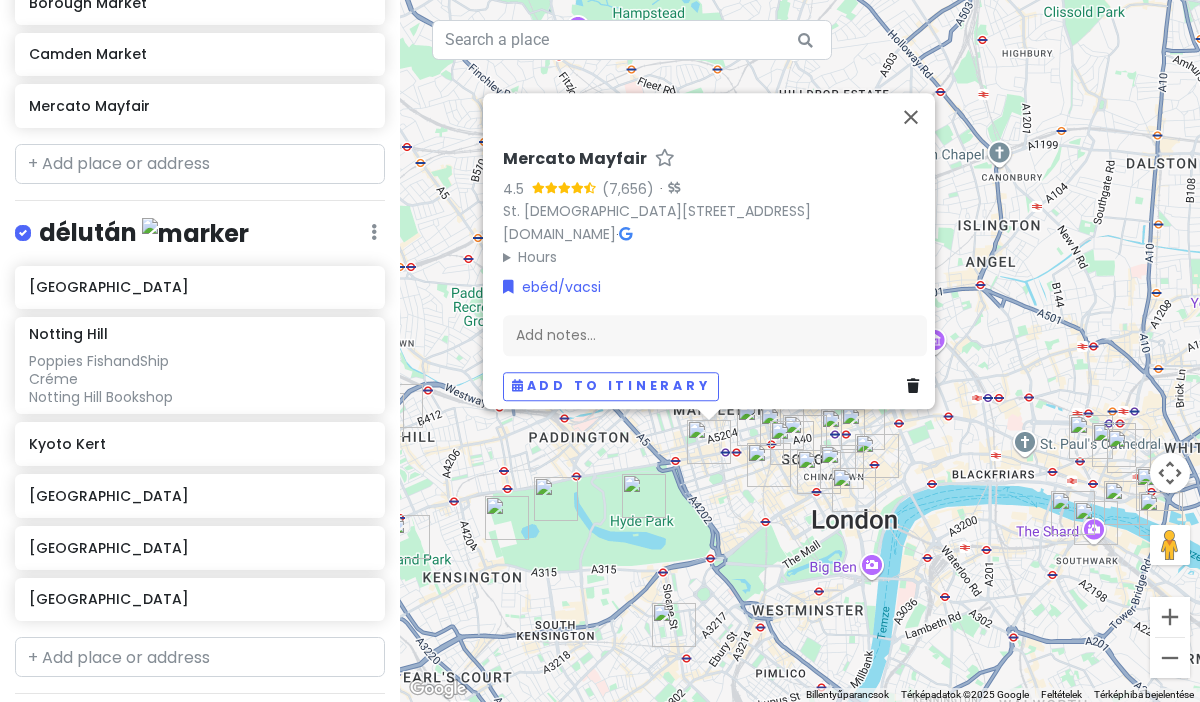 scroll, scrollTop: 1934, scrollLeft: 0, axis: vertical 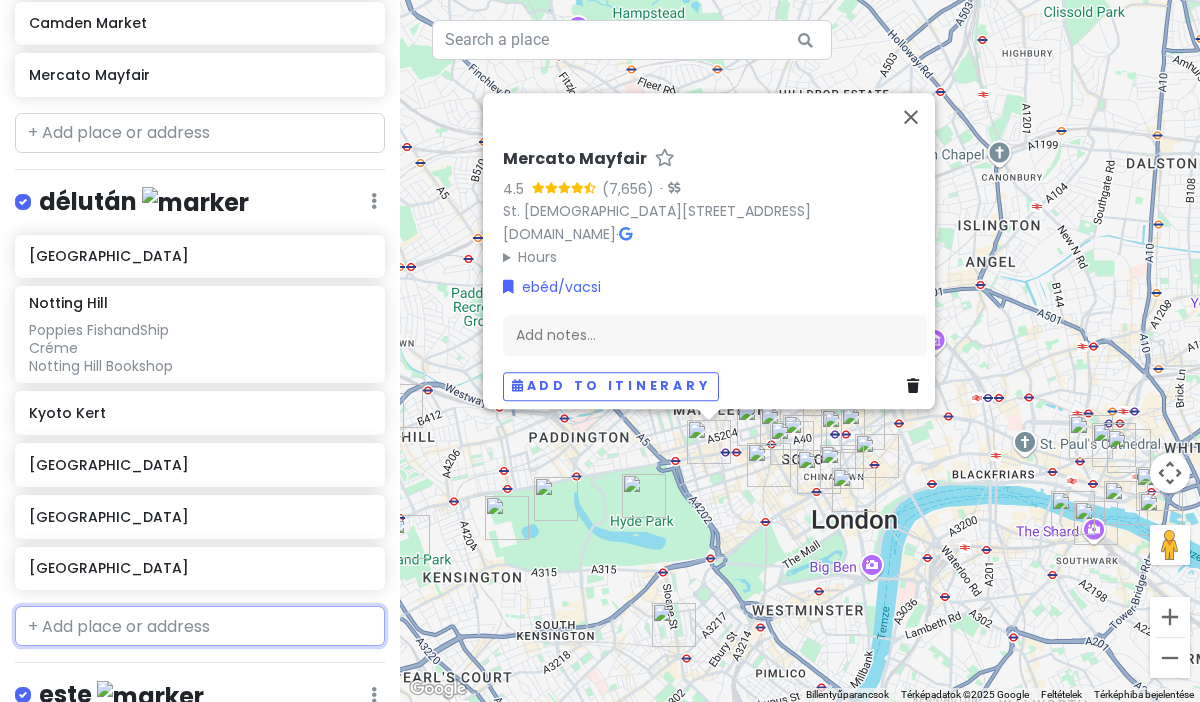 click at bounding box center (200, 626) 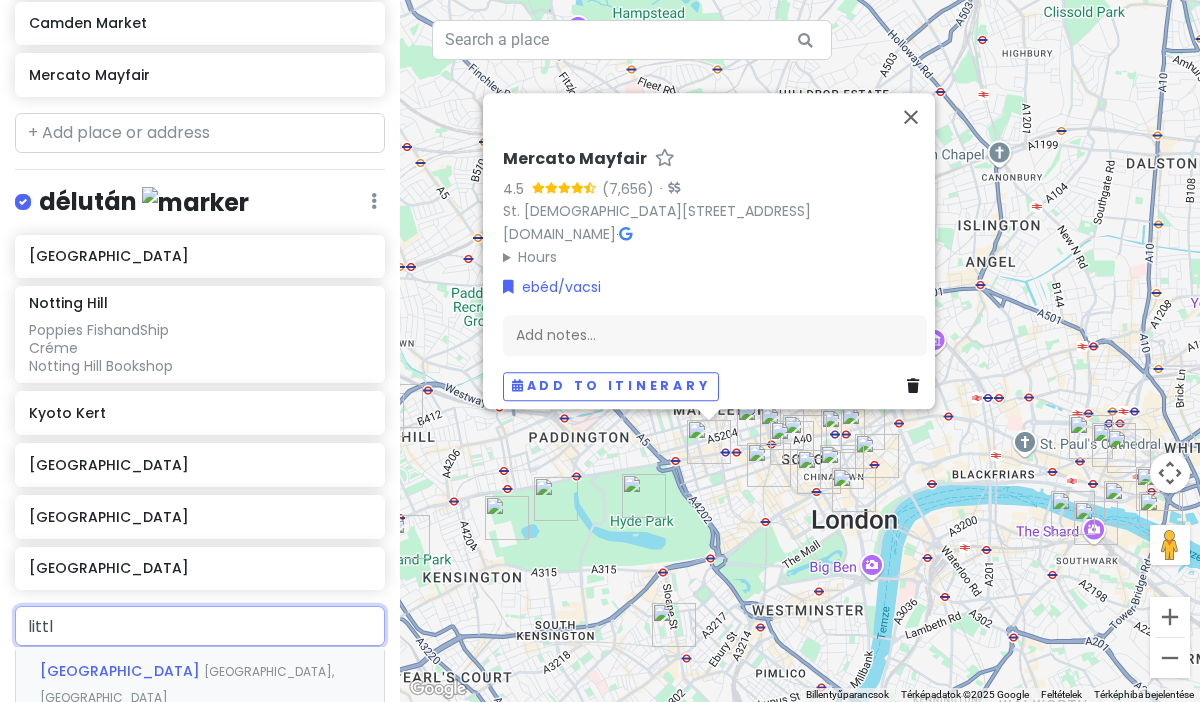 type on "little" 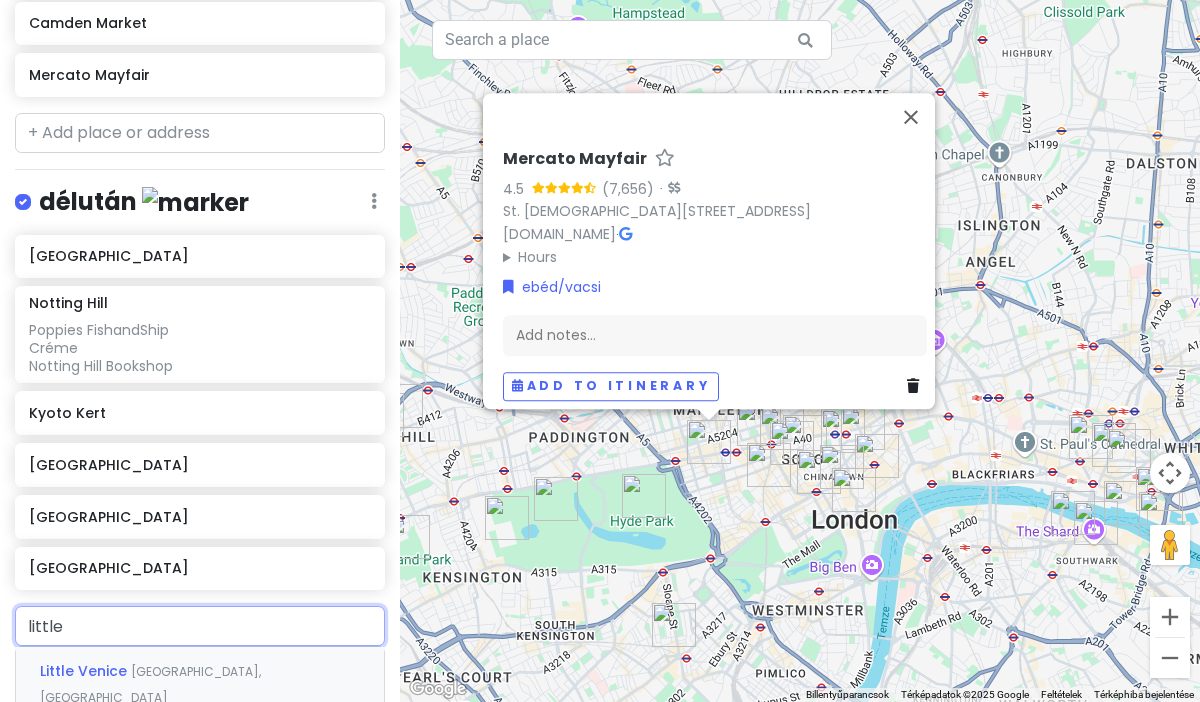 click on "[GEOGRAPHIC_DATA], [GEOGRAPHIC_DATA]" at bounding box center [150, 684] 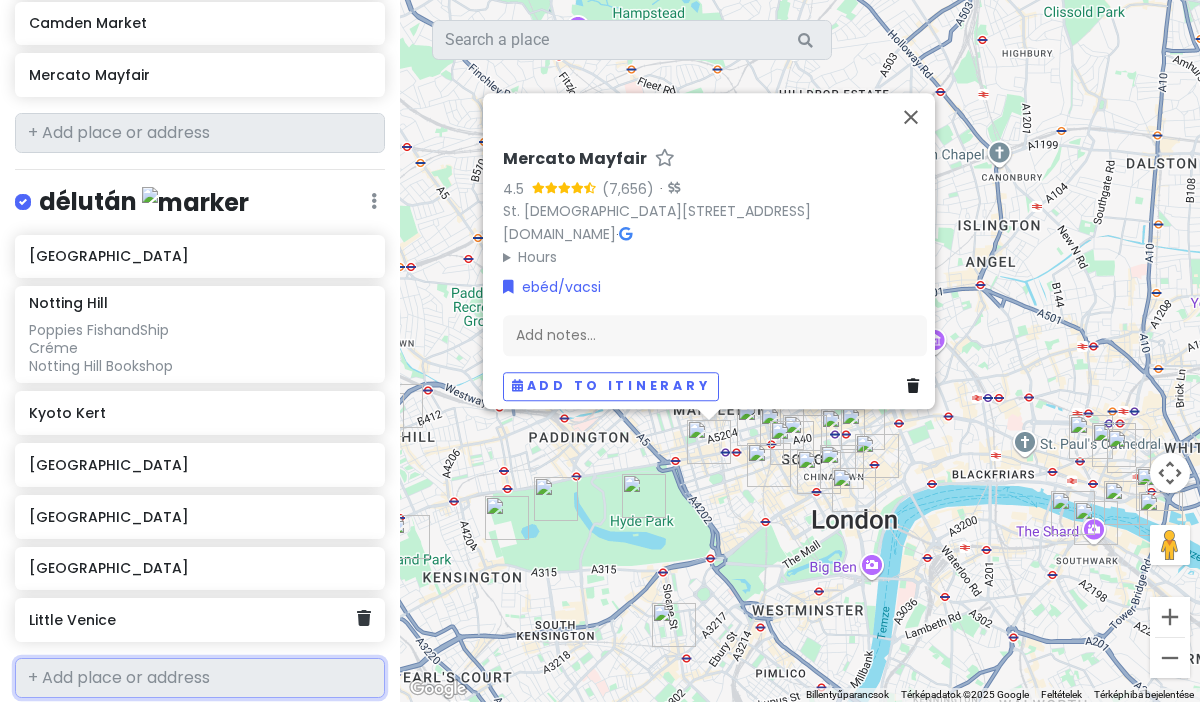 scroll, scrollTop: 1939, scrollLeft: 0, axis: vertical 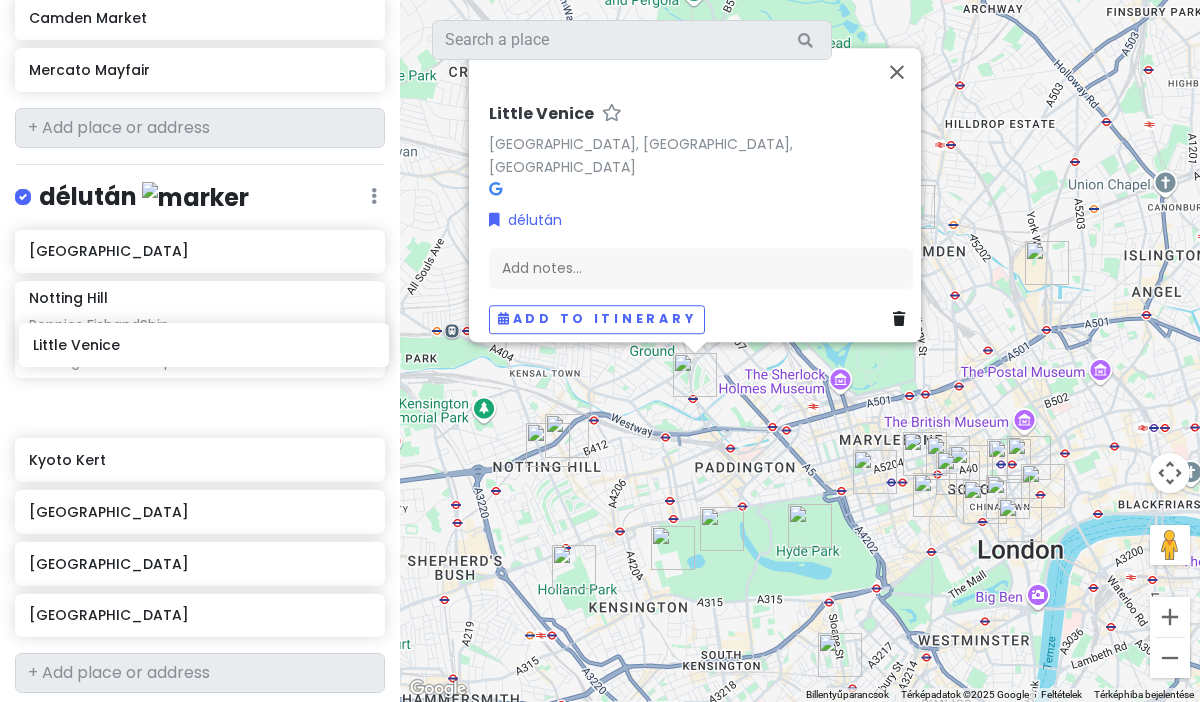 drag, startPoint x: 118, startPoint y: 568, endPoint x: 121, endPoint y: 350, distance: 218.02065 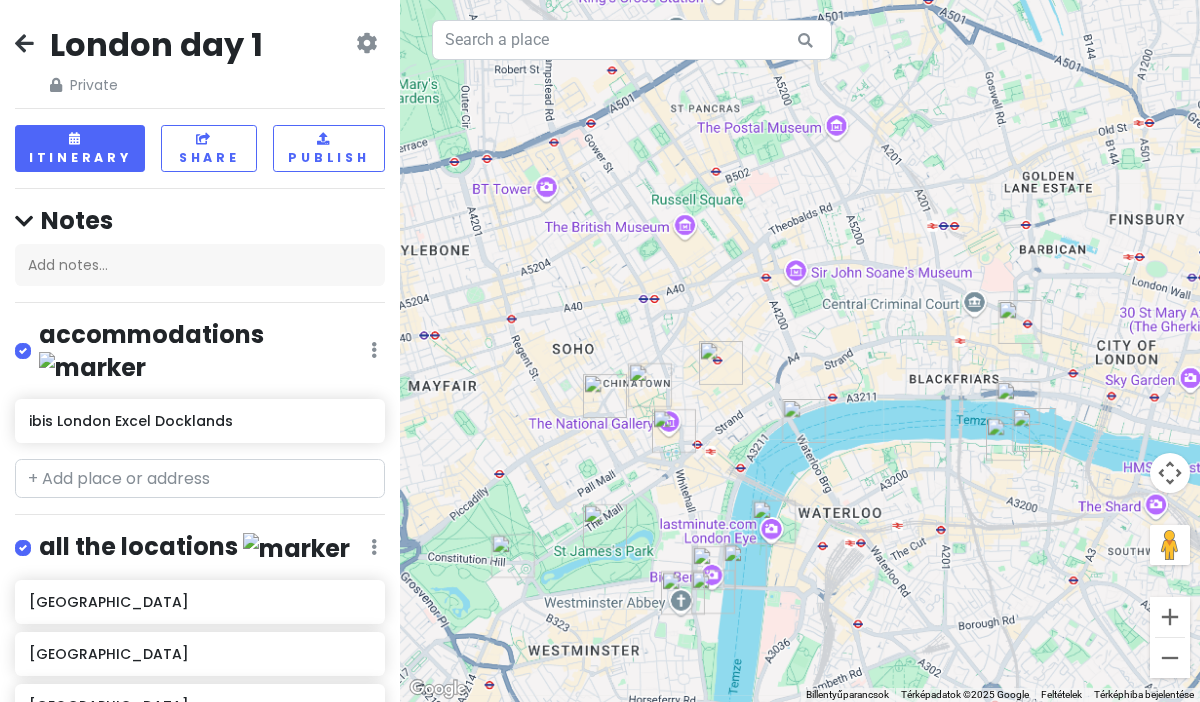 scroll, scrollTop: 0, scrollLeft: 0, axis: both 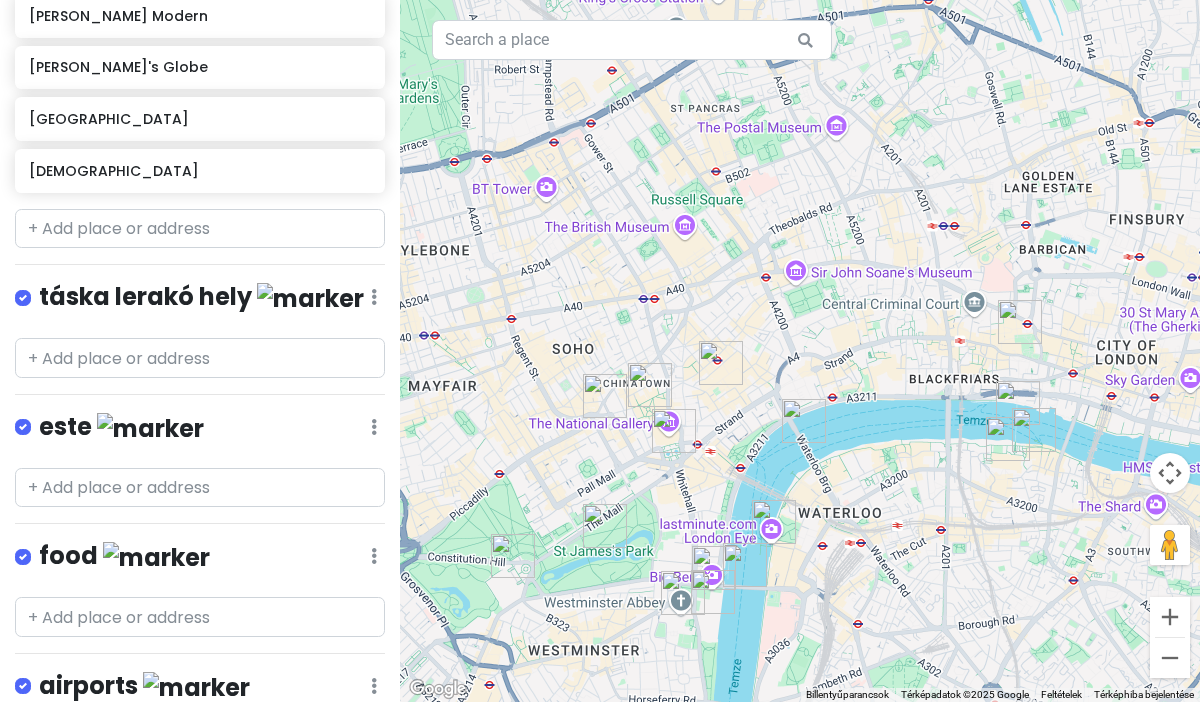 click on "London day 1 Private Change Dates Make a Copy Delete Trip Go Pro ⚡️ Give Feedback 💡 Support Scout ☕️ Itinerary Share Publish Notes Add notes... accommodations   Edit Reorder Delete List ibis [GEOGRAPHIC_DATA] Excel Docklands all the locations   Edit Reorder Delete List [GEOGRAPHIC_DATA] [GEOGRAPHIC_DATA] [GEOGRAPHIC_DATA] [GEOGRAPHIC_DATA] Rooftop [GEOGRAPHIC_DATA][DATE] 1   Edit Reorder Delete List [GEOGRAPHIC_DATA] Mondays, Wednesdays, Fridays, and Sundays, typically at 11:00 AM. [GEOGRAPHIC_DATA] apátság Houses of Parliament [GEOGRAPHIC_DATA] [GEOGRAPHIC_DATA] [PERSON_NAME][GEOGRAPHIC_DATA] [GEOGRAPHIC_DATA] táska lerakó hely   Edit Reorder Delete List este   Edit Reorder Delete List food   Edit Reorder Delete List airports   Edit Reorder Delete List [GEOGRAPHIC_DATA]–[GEOGRAPHIC_DATA] + Add a section" at bounding box center (200, 351) 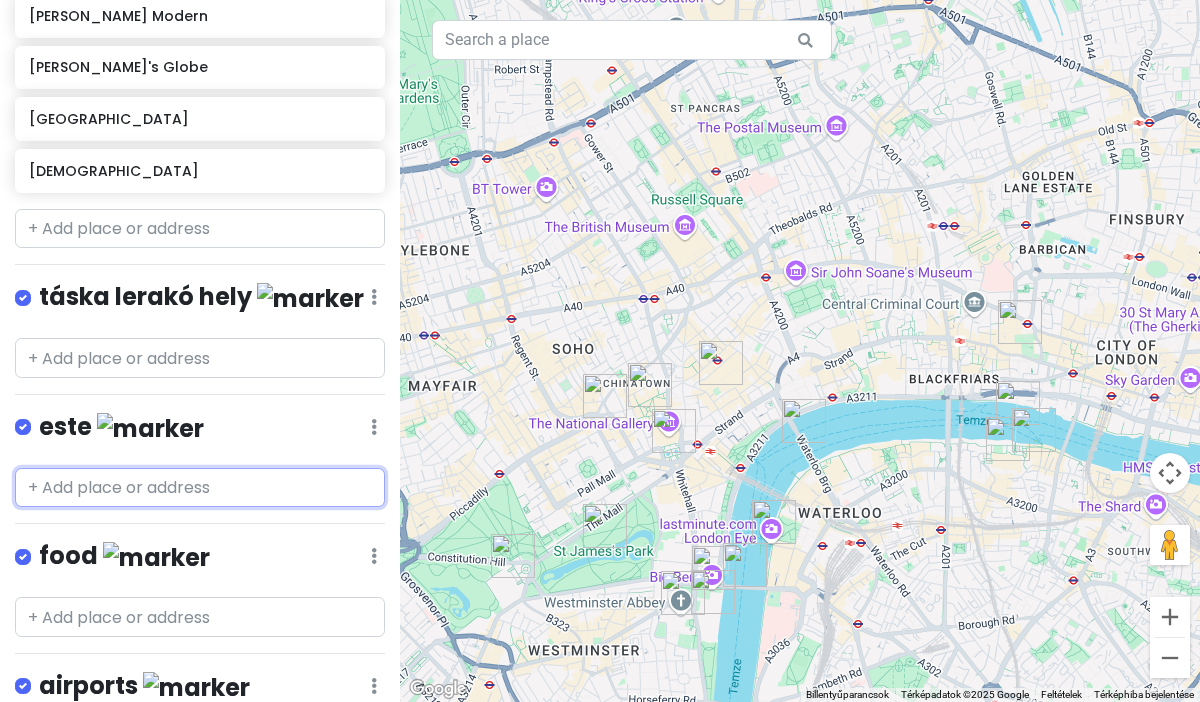 click at bounding box center [200, 488] 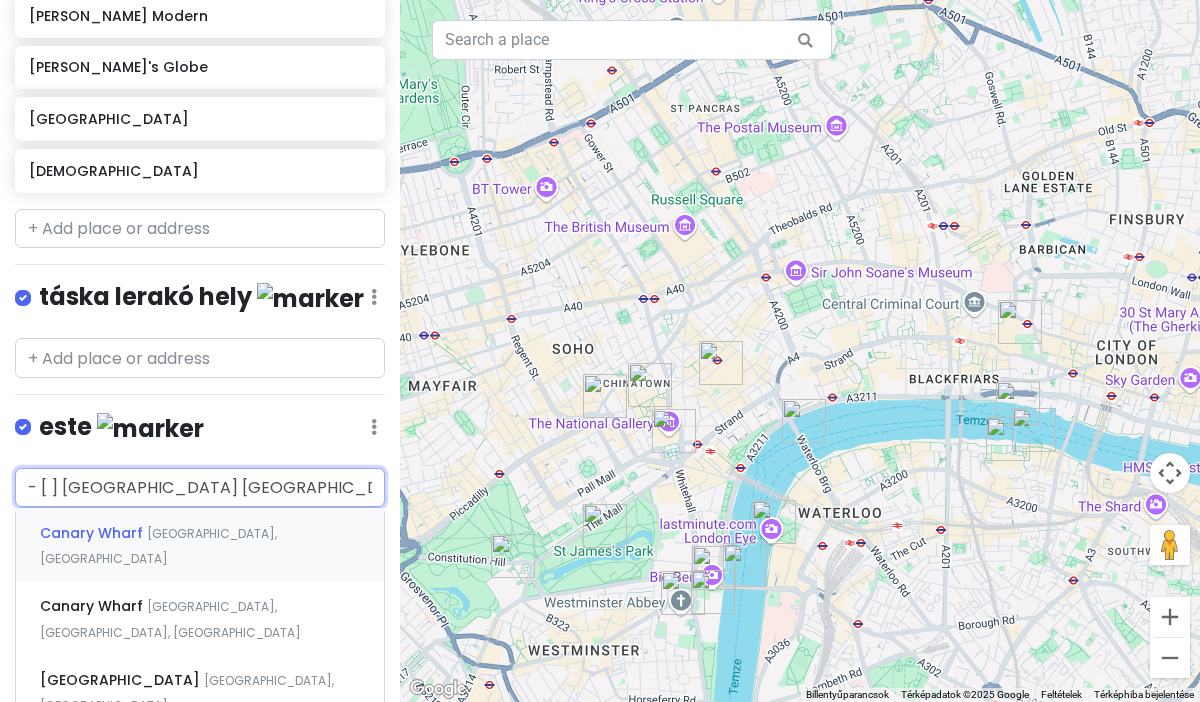 click on "Canary Wharf   [GEOGRAPHIC_DATA], [GEOGRAPHIC_DATA]" at bounding box center [200, 545] 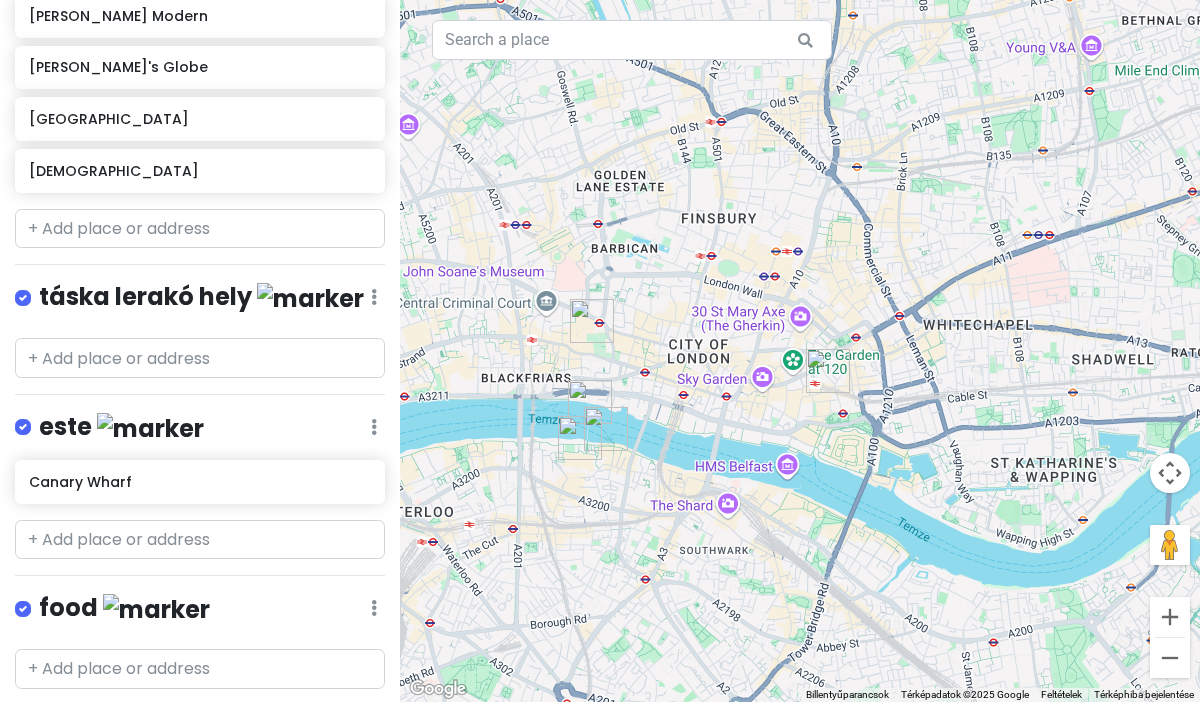 drag, startPoint x: 889, startPoint y: 457, endPoint x: 636, endPoint y: 452, distance: 253.04941 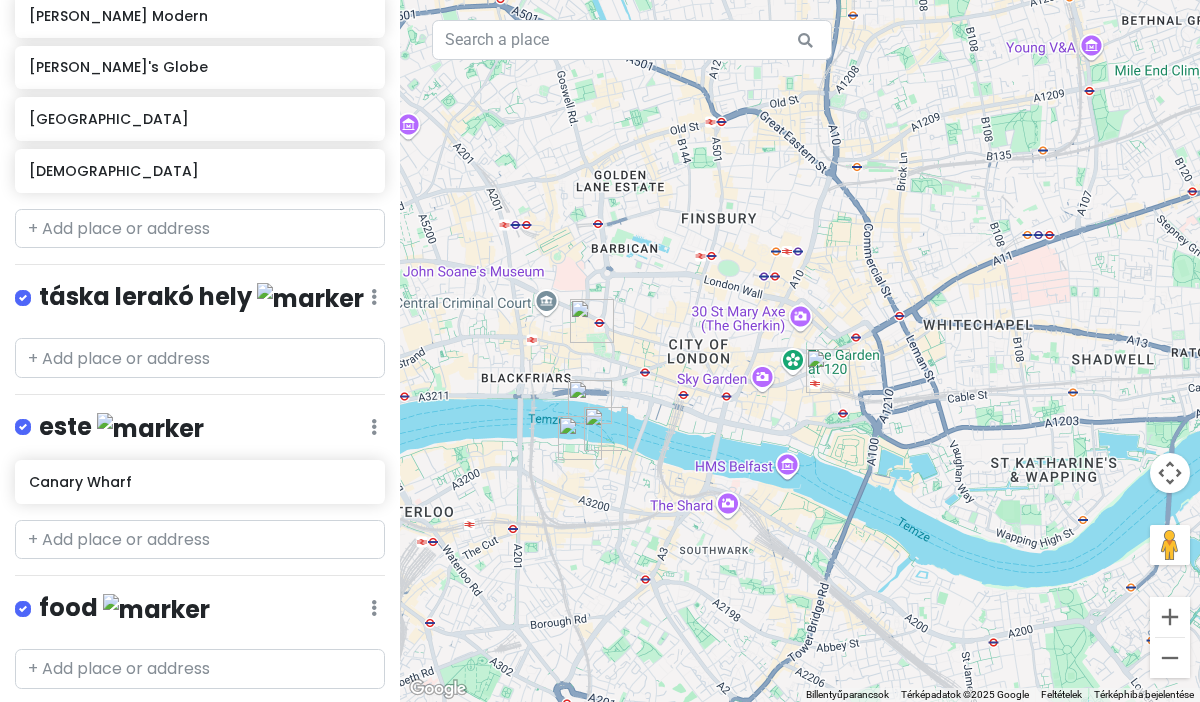 click on "Canary Wharf Canary Wharf, [GEOGRAPHIC_DATA], [GEOGRAPHIC_DATA] este Add notes...  Add to itinerary" at bounding box center (800, 351) 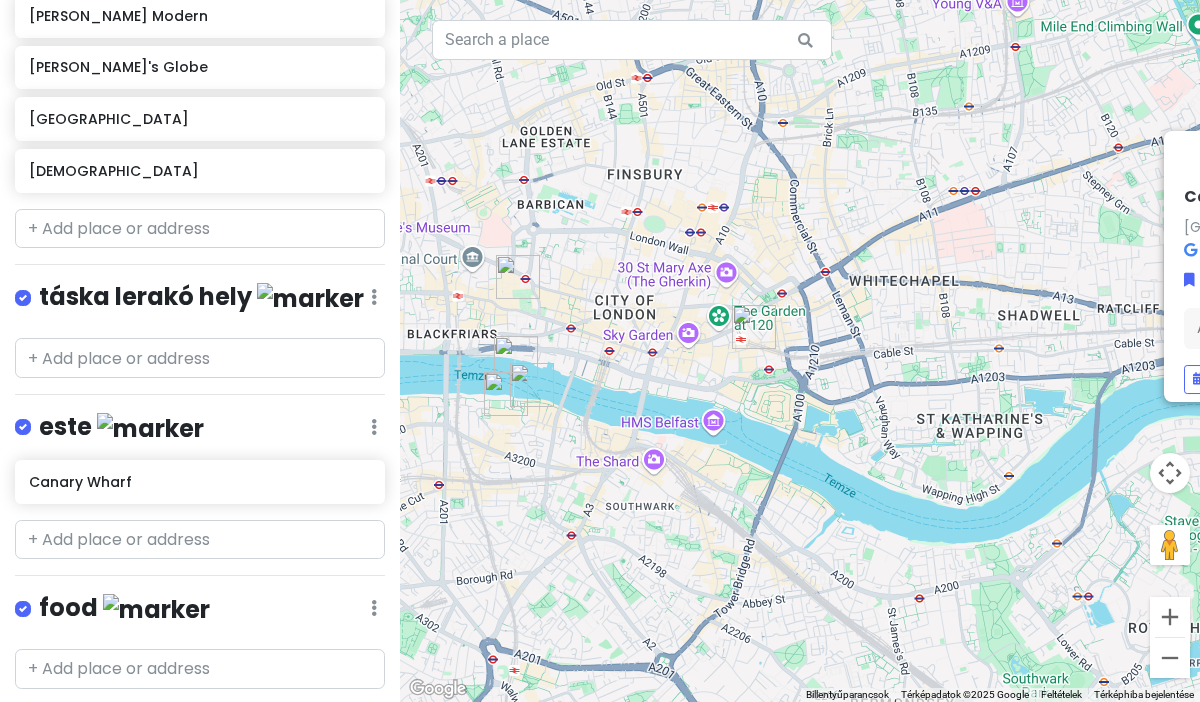 drag, startPoint x: 748, startPoint y: 433, endPoint x: 673, endPoint y: 396, distance: 83.630135 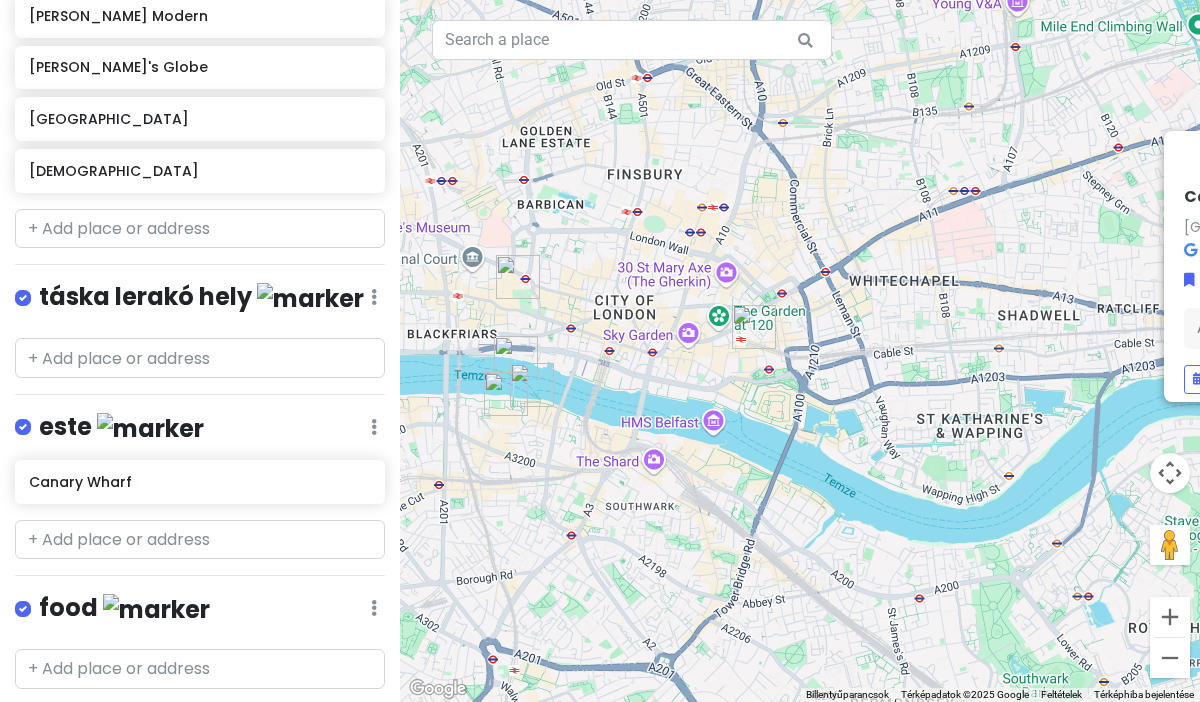 click on "Canary Wharf Canary Wharf, [GEOGRAPHIC_DATA], [GEOGRAPHIC_DATA] este Add notes...  Add to itinerary" at bounding box center (800, 351) 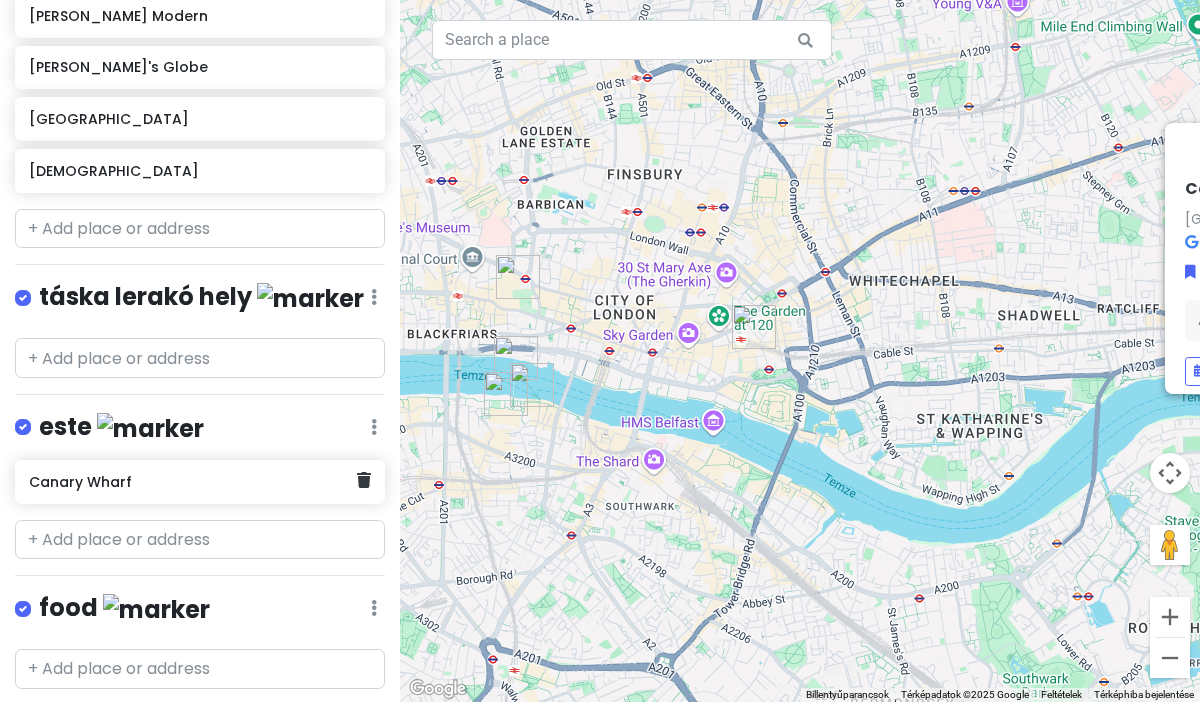 click on "Canary Wharf" at bounding box center [192, 482] 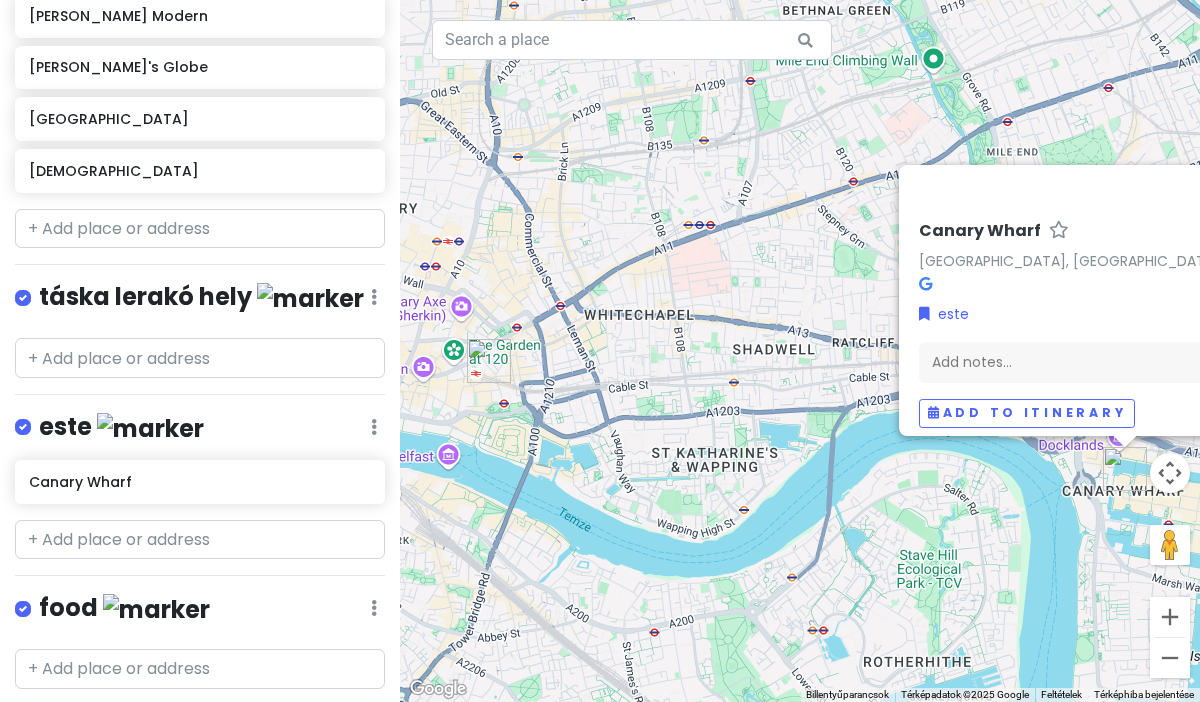 drag, startPoint x: 880, startPoint y: 391, endPoint x: 572, endPoint y: 438, distance: 311.5654 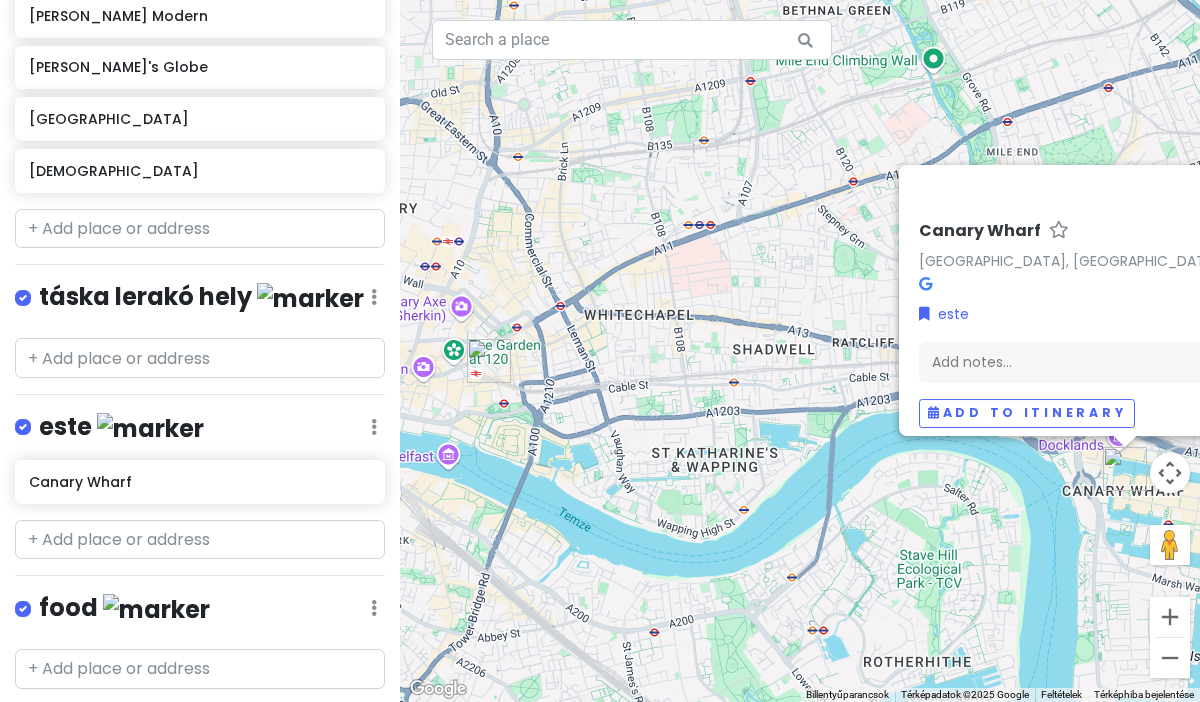 click on "Canary Wharf Canary Wharf, [GEOGRAPHIC_DATA], [GEOGRAPHIC_DATA] este Add notes...  Add to itinerary" at bounding box center (800, 351) 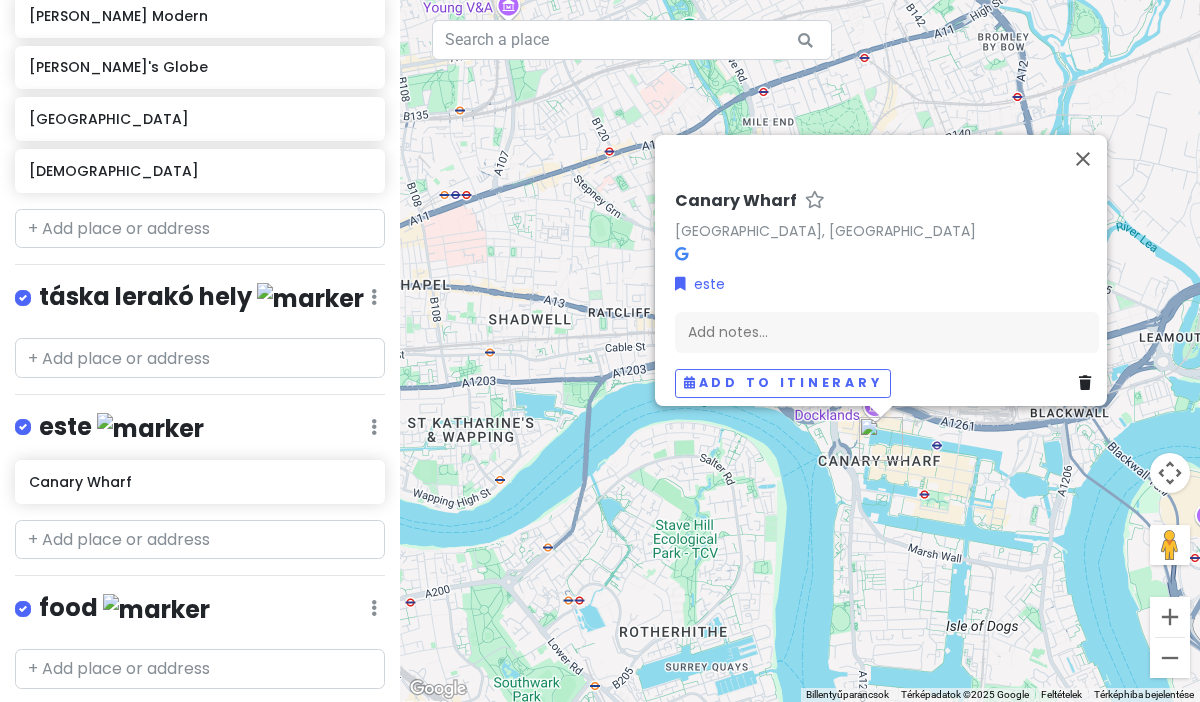 drag, startPoint x: 823, startPoint y: 445, endPoint x: 660, endPoint y: 397, distance: 169.92056 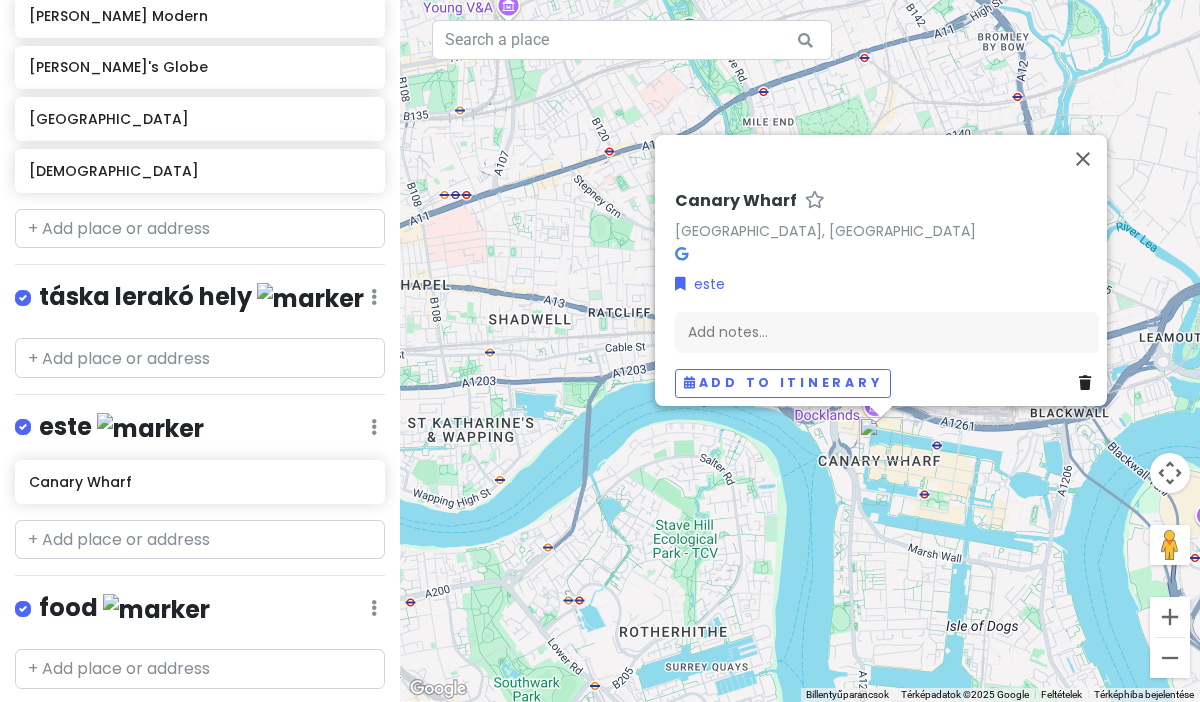 click on "Canary Wharf Canary Wharf, [GEOGRAPHIC_DATA], [GEOGRAPHIC_DATA] este Add notes...  Add to itinerary" at bounding box center (800, 351) 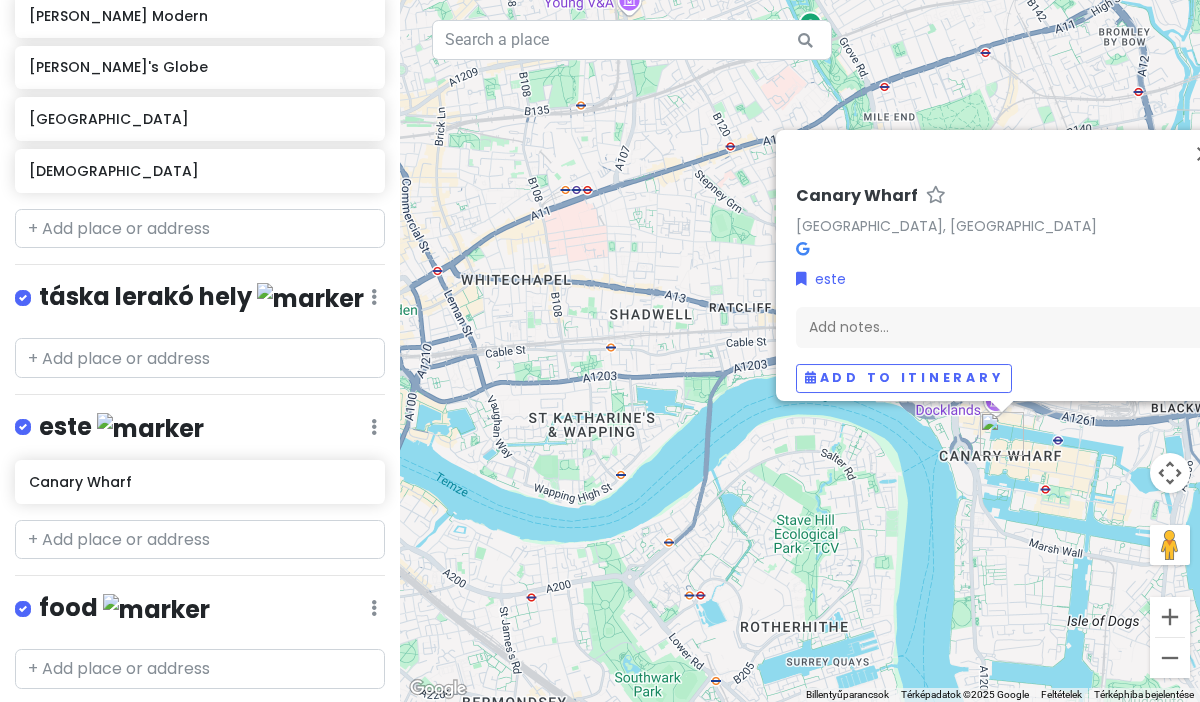 click on "Canary Wharf Canary Wharf, [GEOGRAPHIC_DATA], [GEOGRAPHIC_DATA] este Add notes...  Add to itinerary" at bounding box center [800, 351] 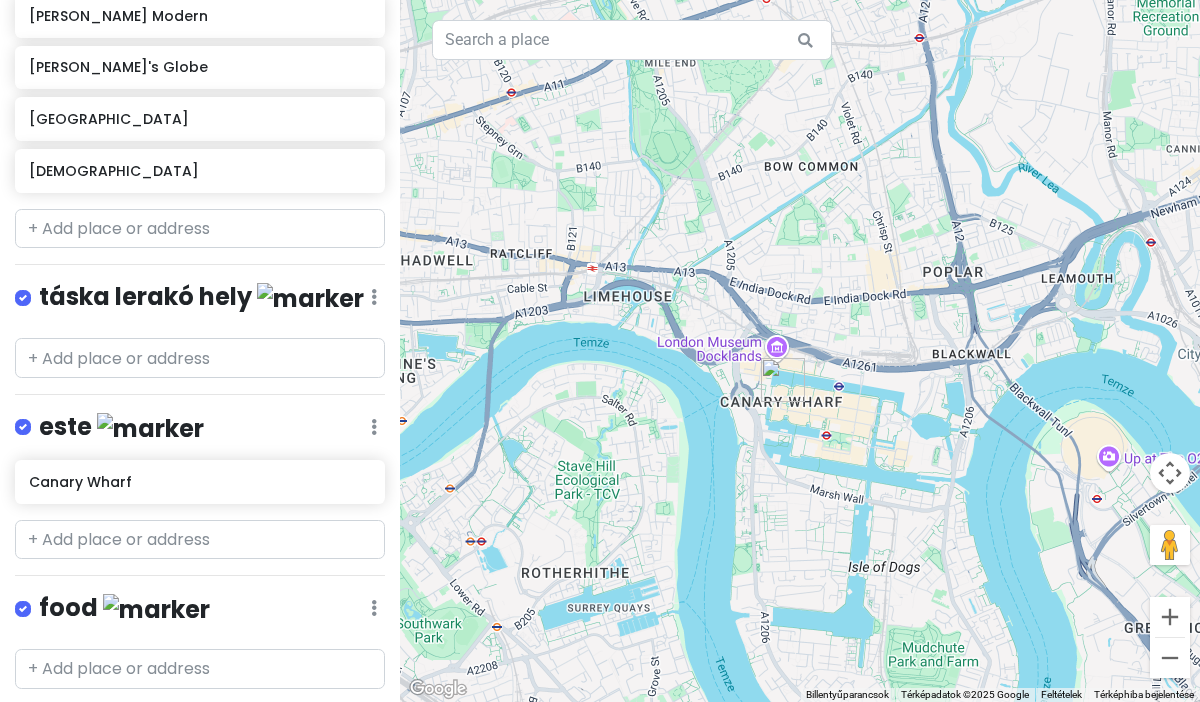 drag, startPoint x: 913, startPoint y: 469, endPoint x: 684, endPoint y: 415, distance: 235.28069 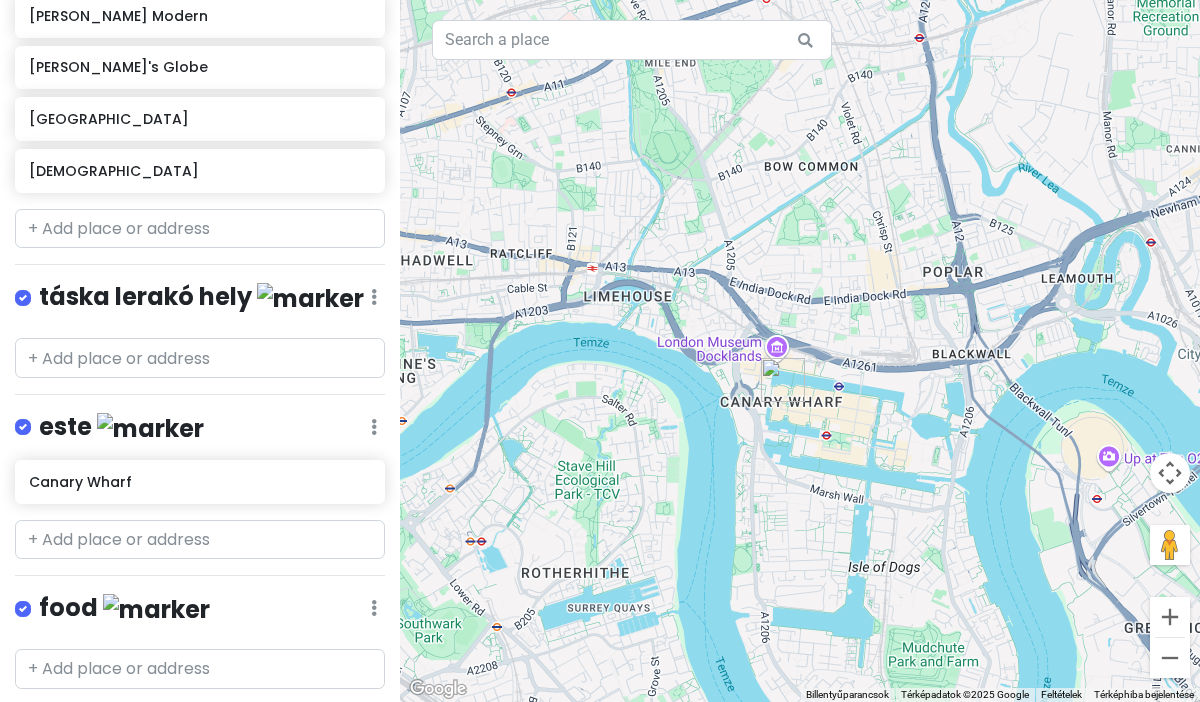 click at bounding box center [800, 351] 